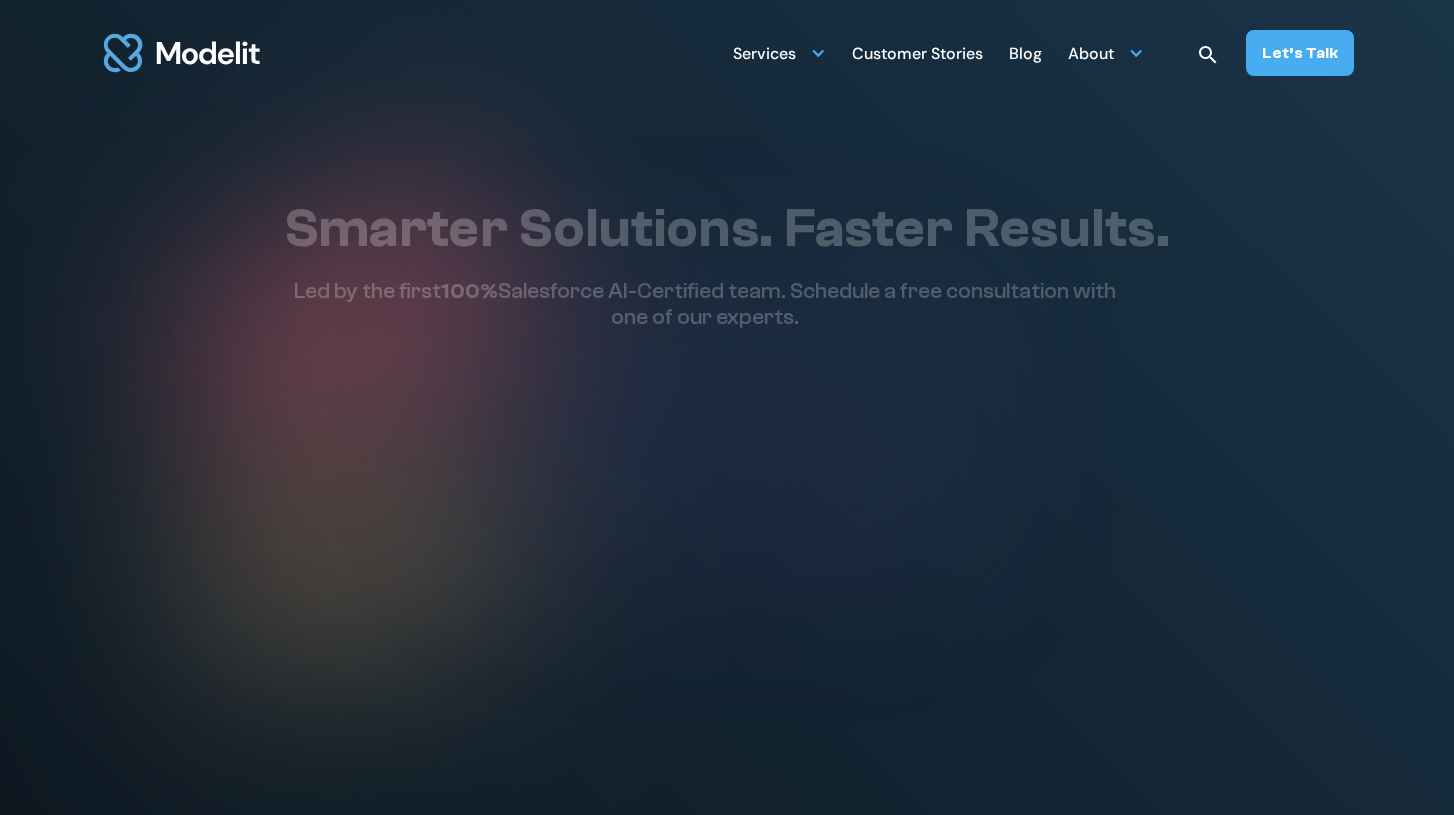 scroll, scrollTop: 0, scrollLeft: 0, axis: both 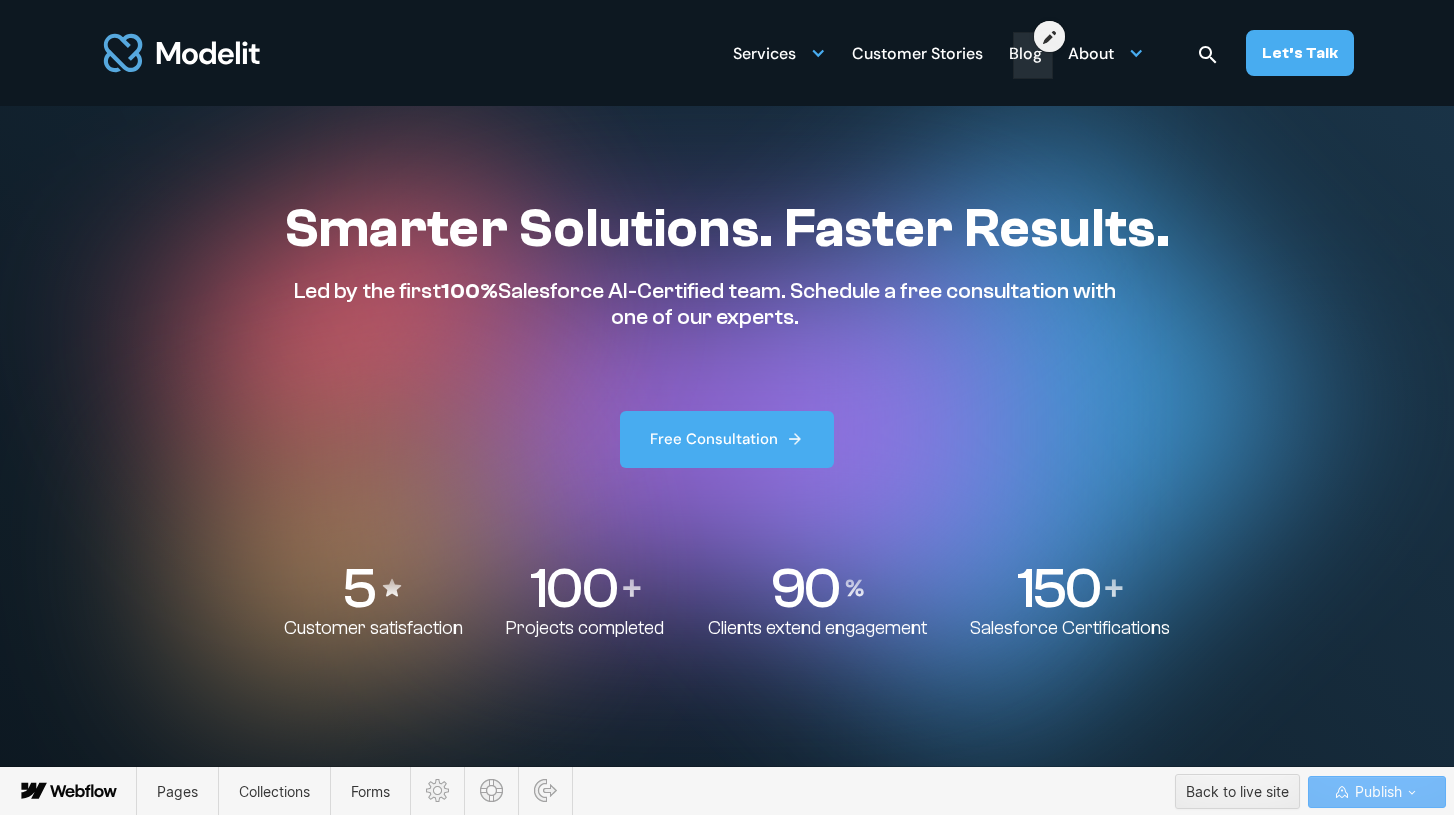 click at bounding box center [1033, 45] 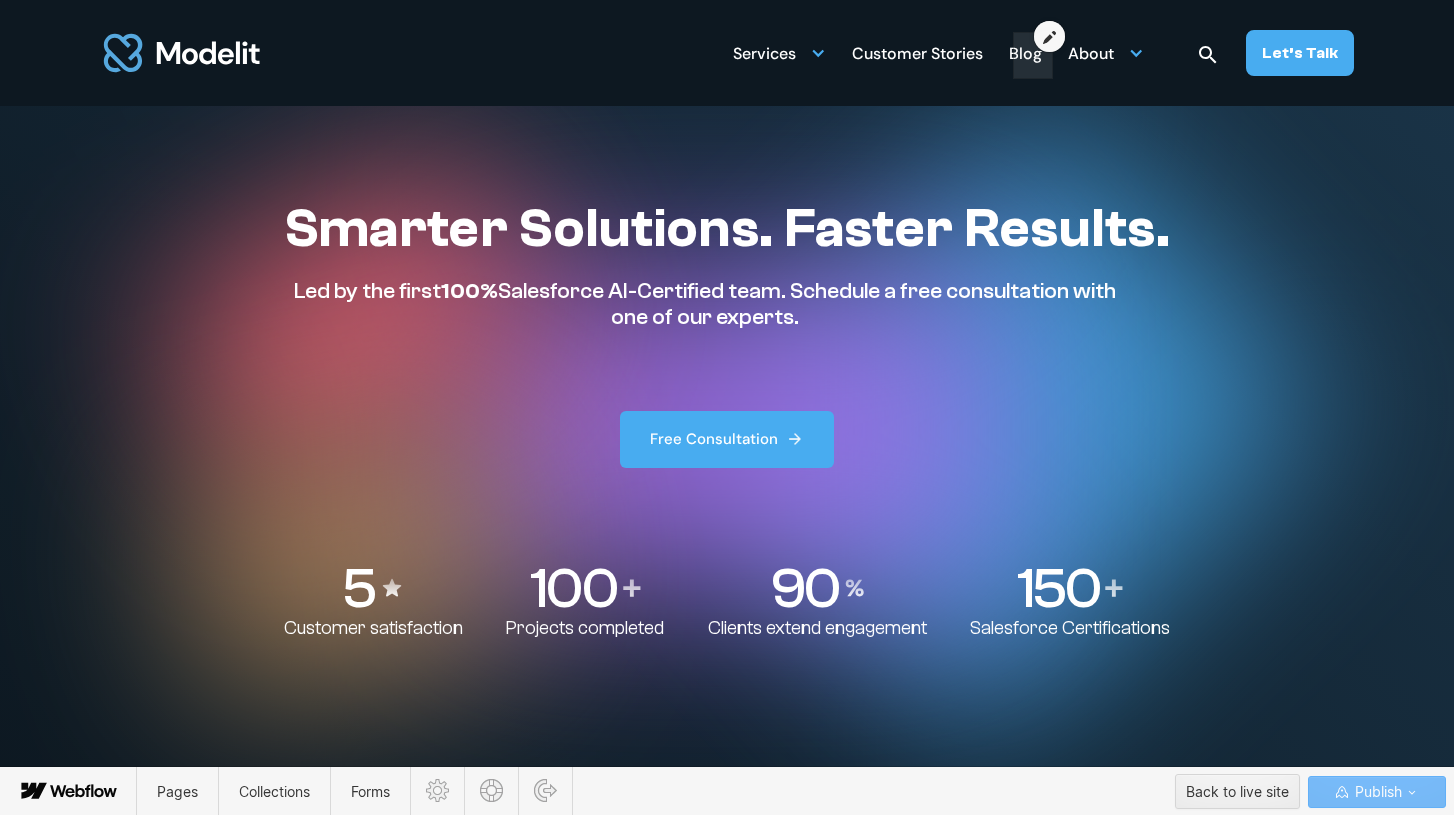 click at bounding box center [1049, 37] 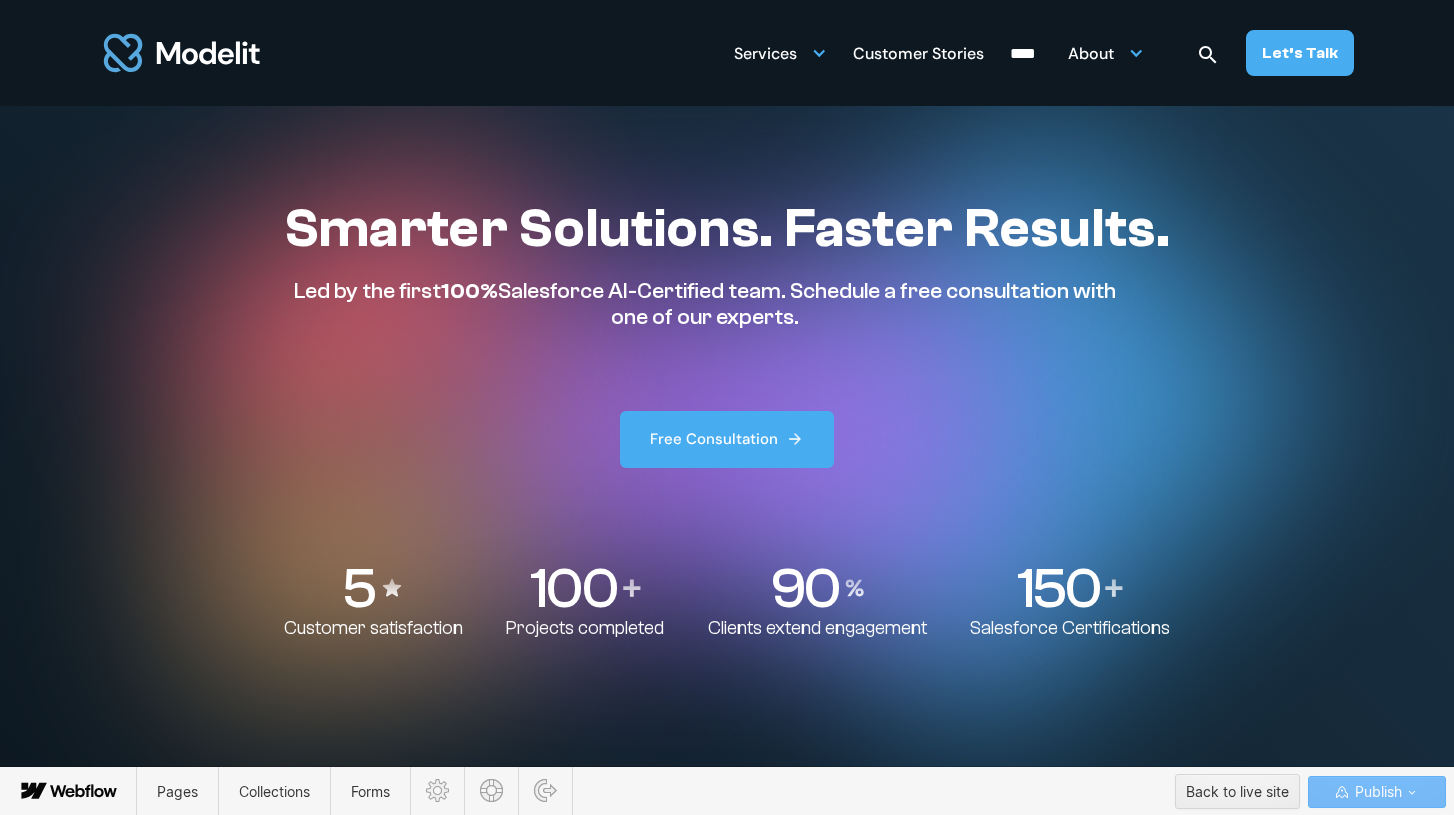 click on "****" at bounding box center [1026, 55] 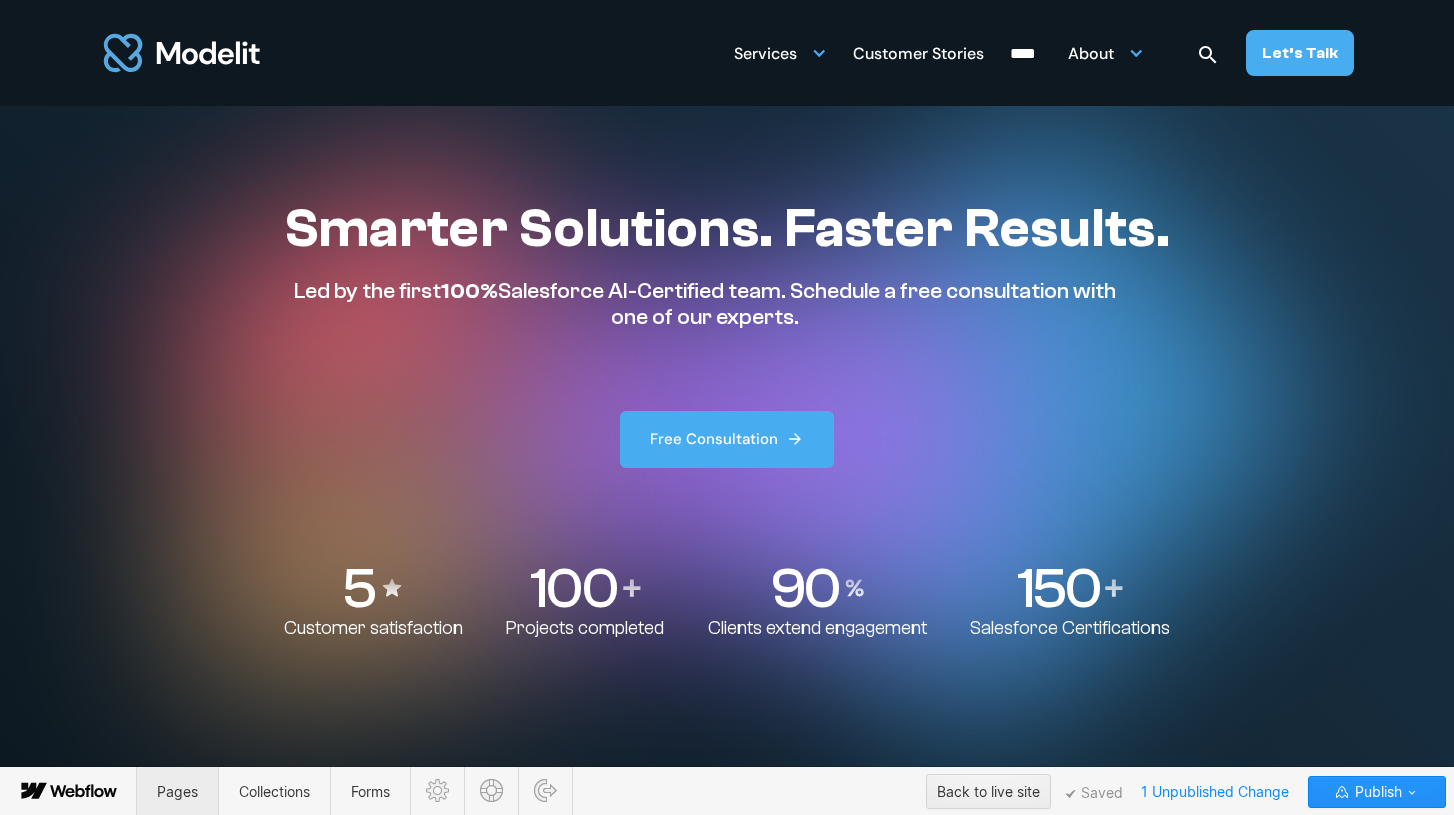 click on "Pages" at bounding box center [177, 791] 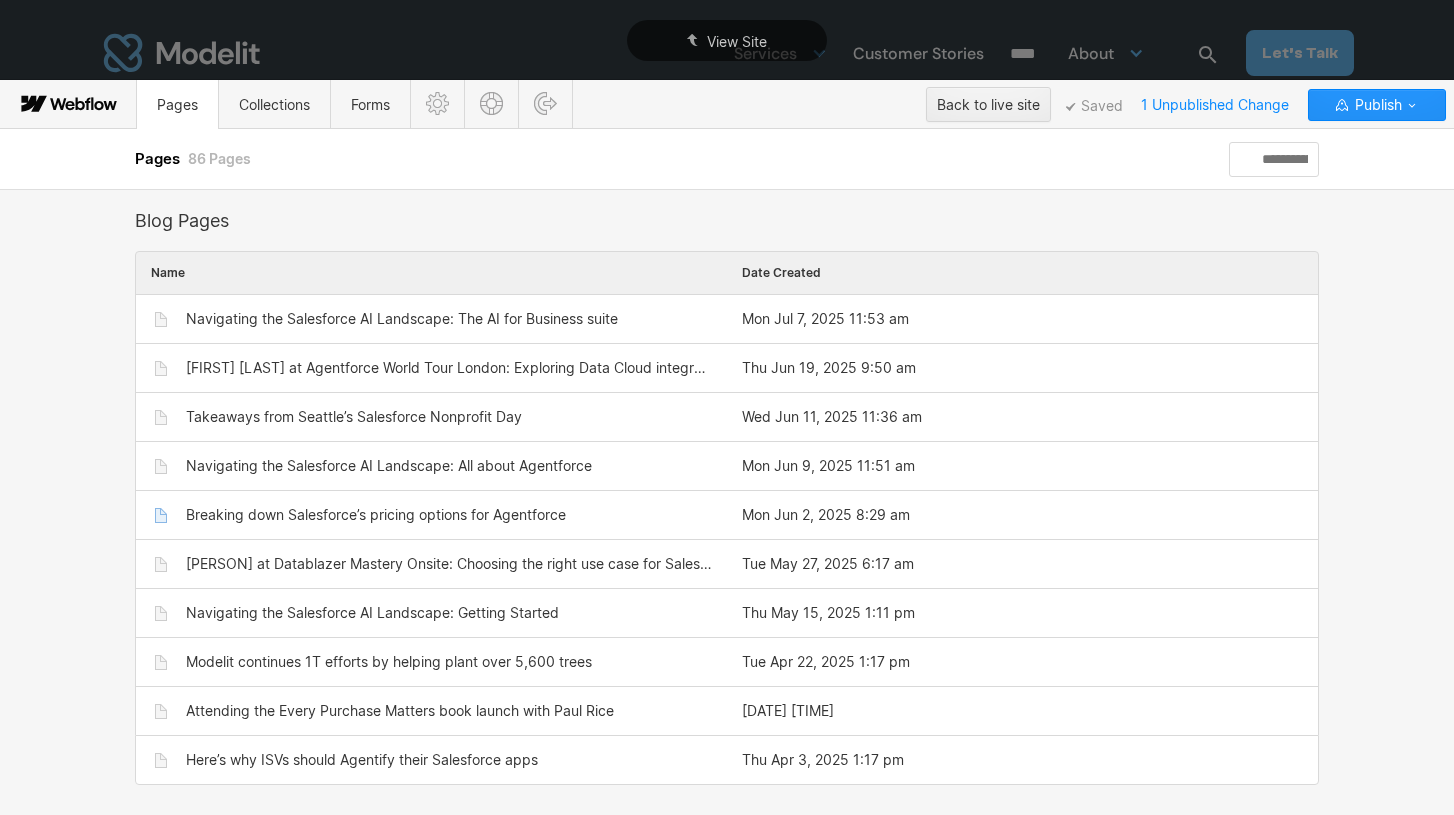 scroll, scrollTop: 3103, scrollLeft: 0, axis: vertical 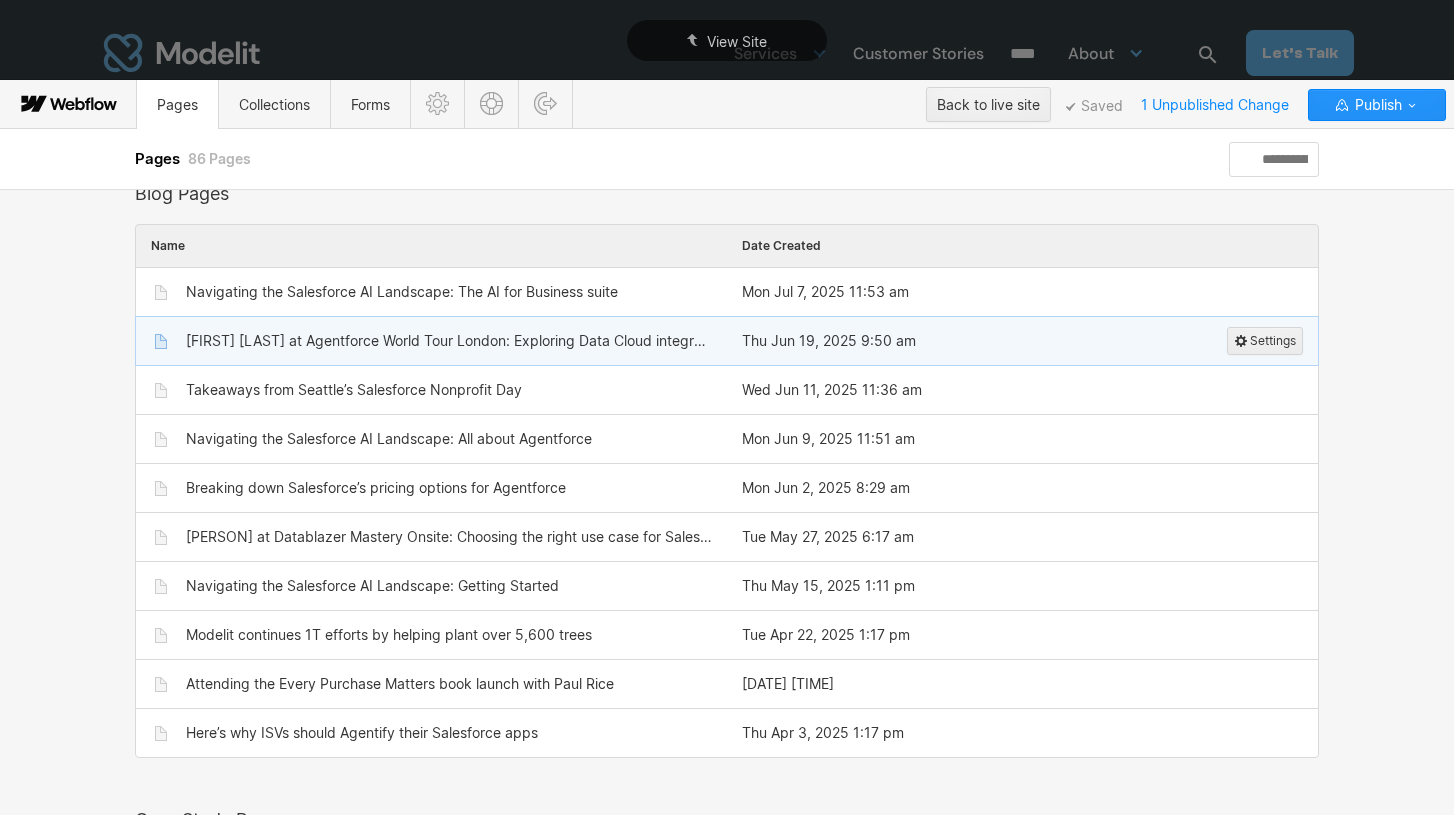 click on "Angelica Buffa at Agentforce World Tour London: Exploring Data Cloud integration patterns" at bounding box center [449, 341] 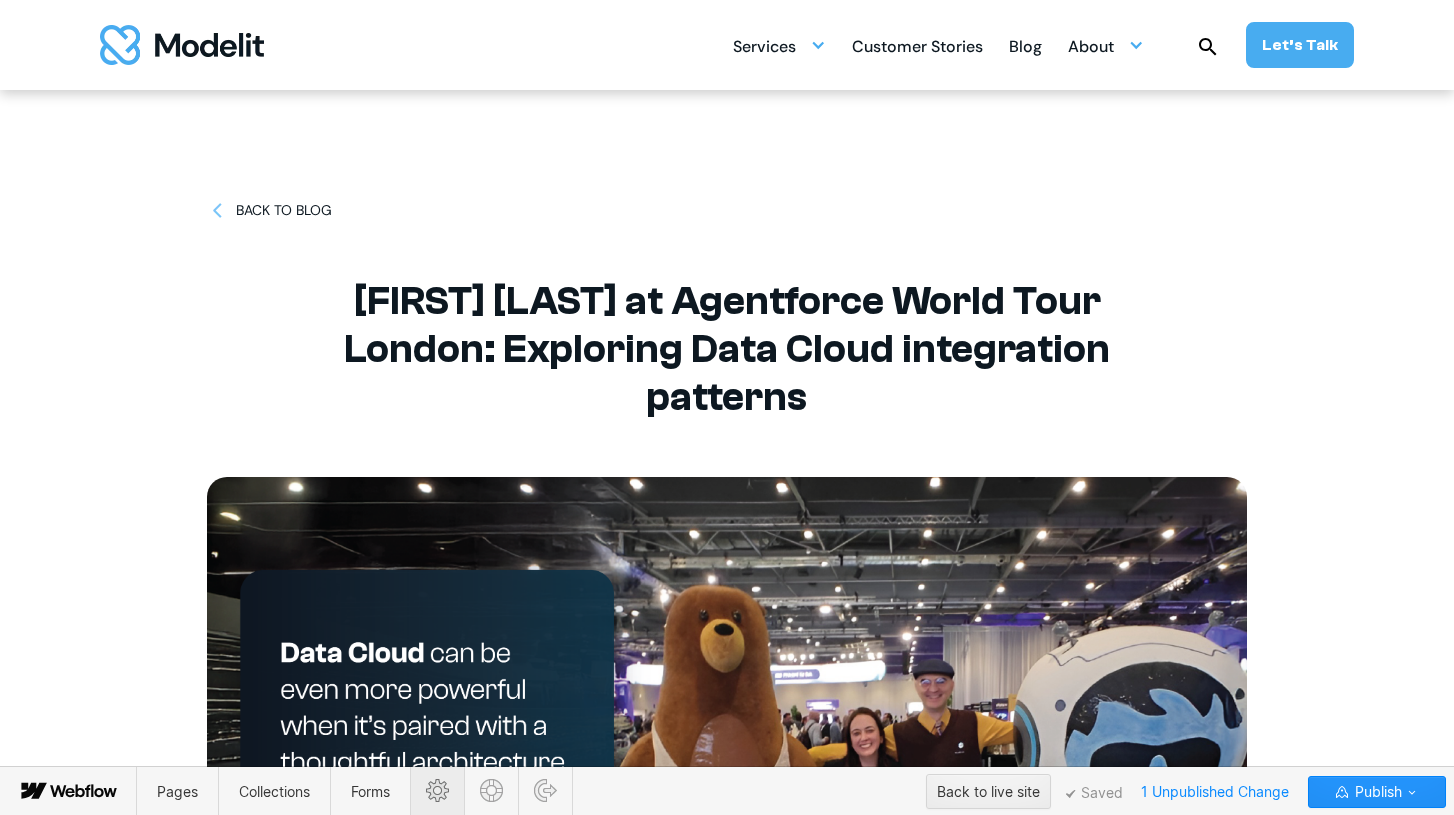 click at bounding box center [437, 790] 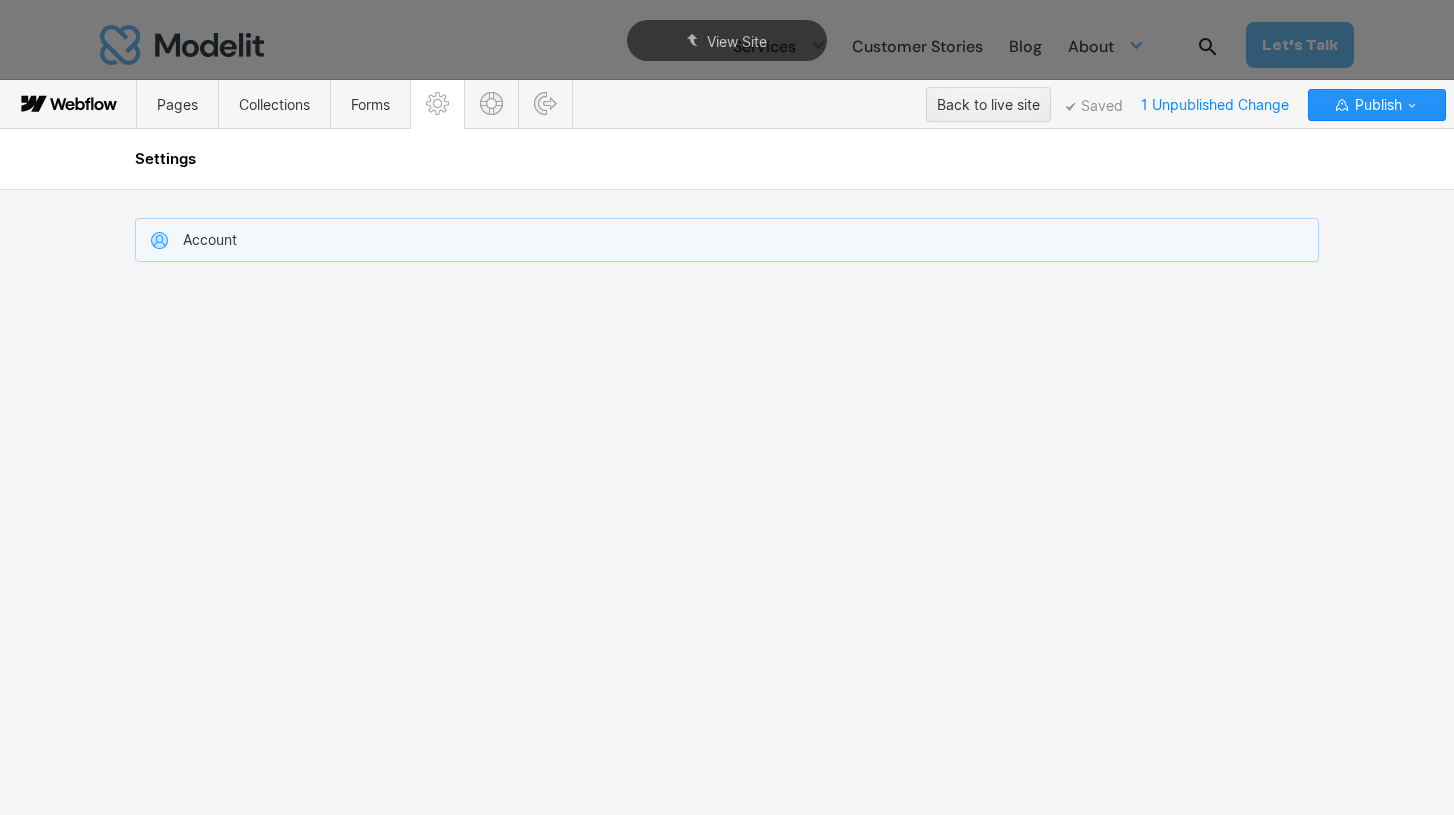 click on "Account" at bounding box center (727, 240) 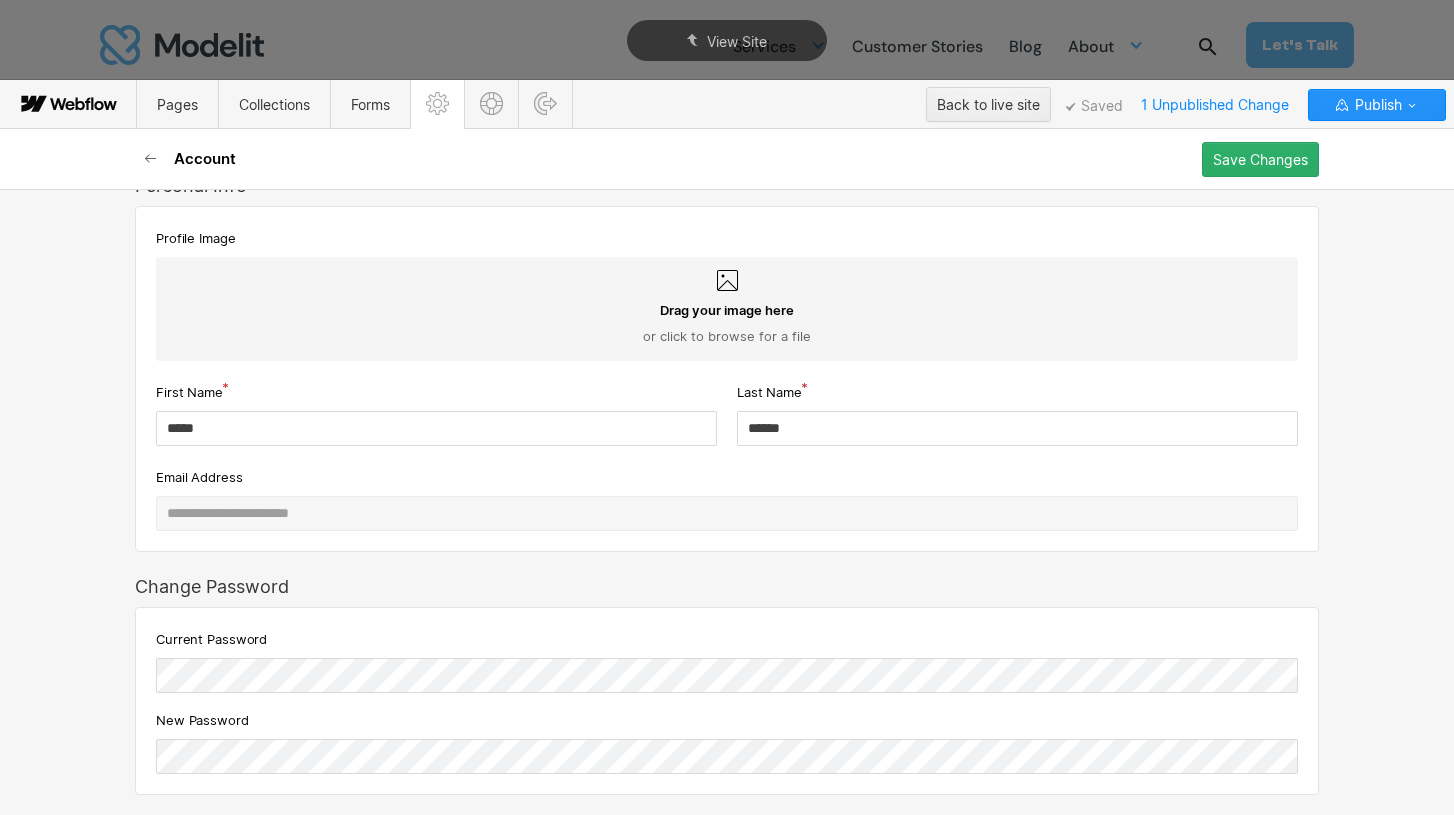 scroll, scrollTop: 0, scrollLeft: 0, axis: both 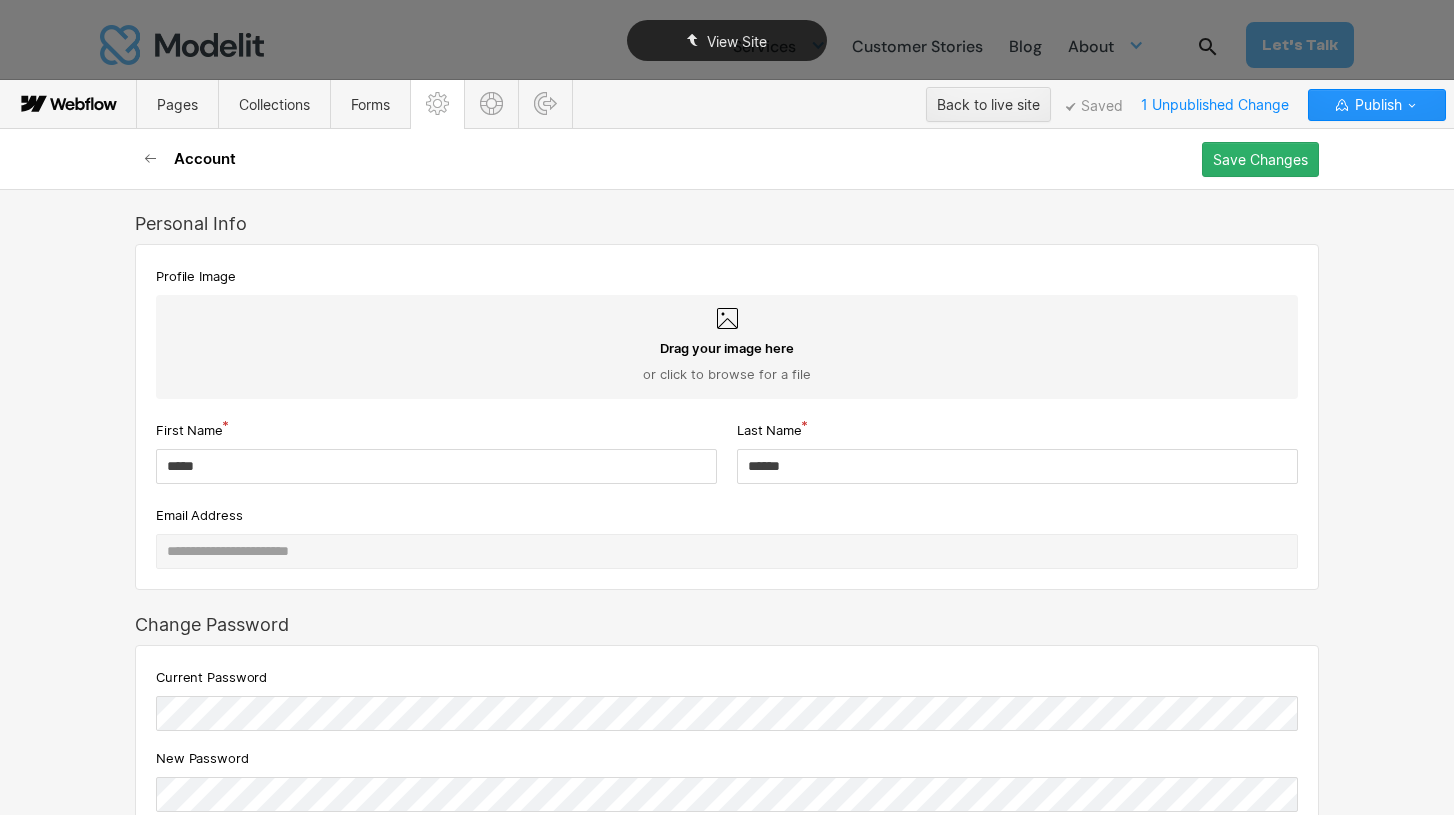 click on "View Site" at bounding box center [727, 40] 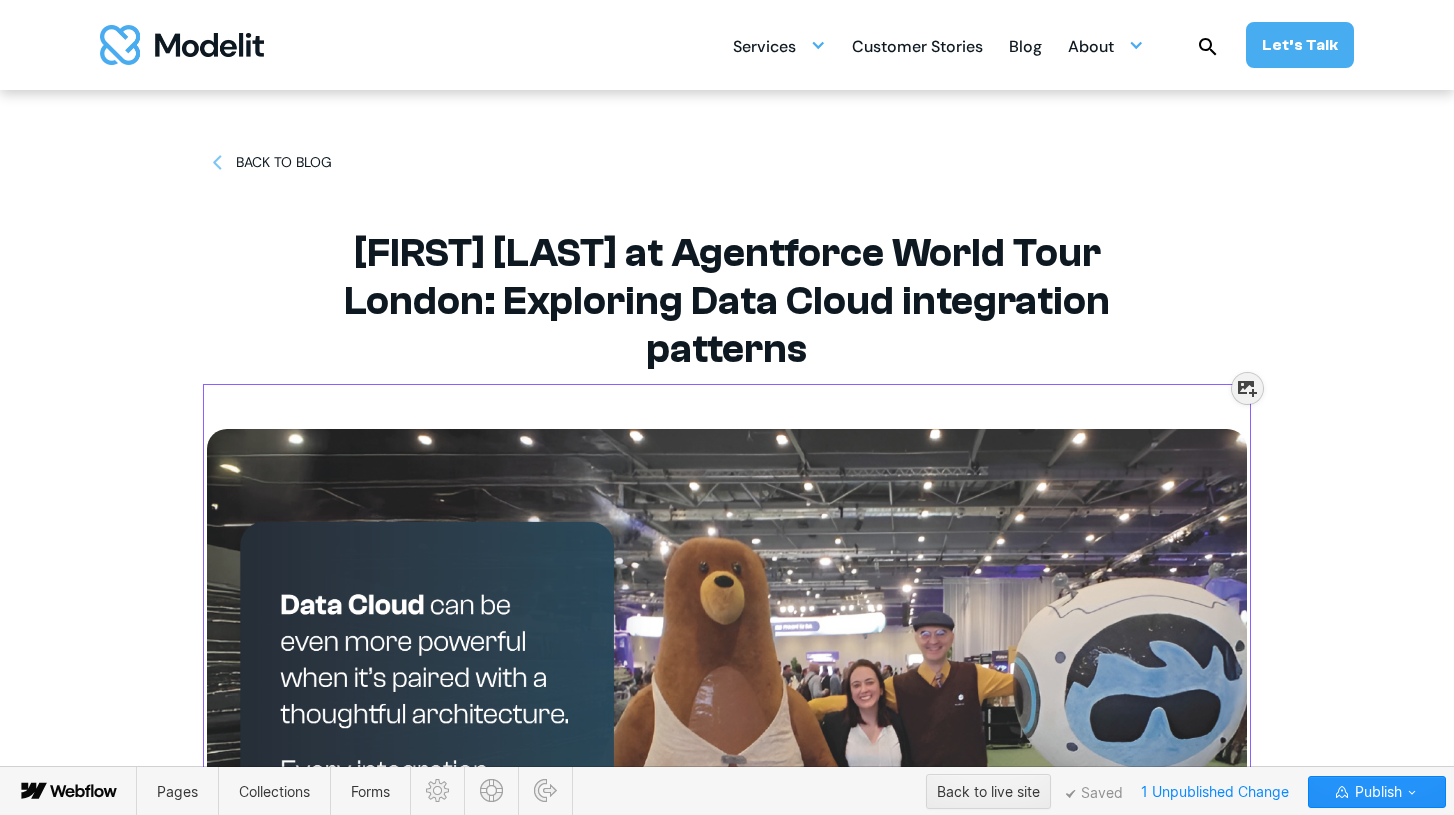scroll, scrollTop: 70, scrollLeft: 0, axis: vertical 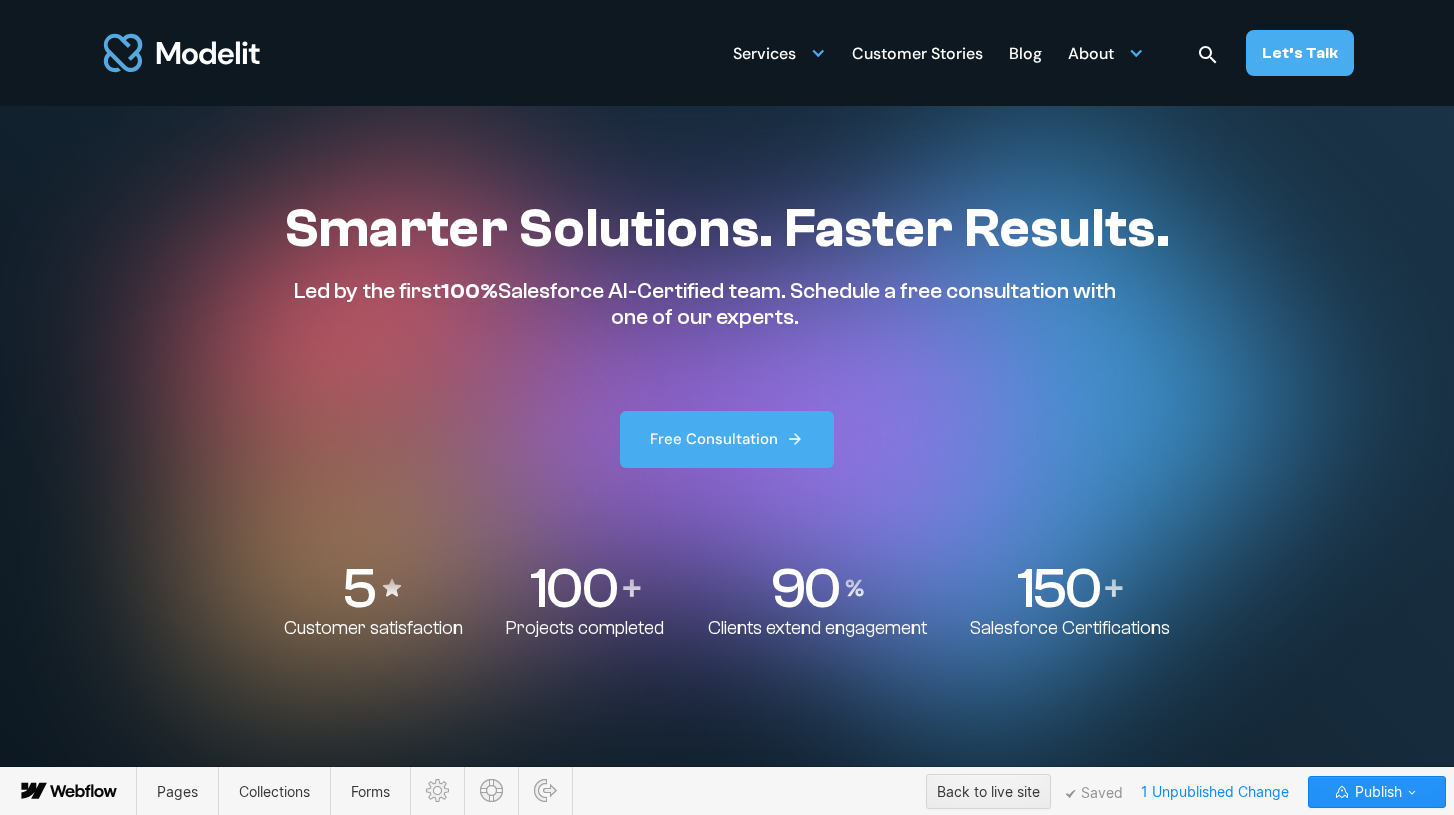 click 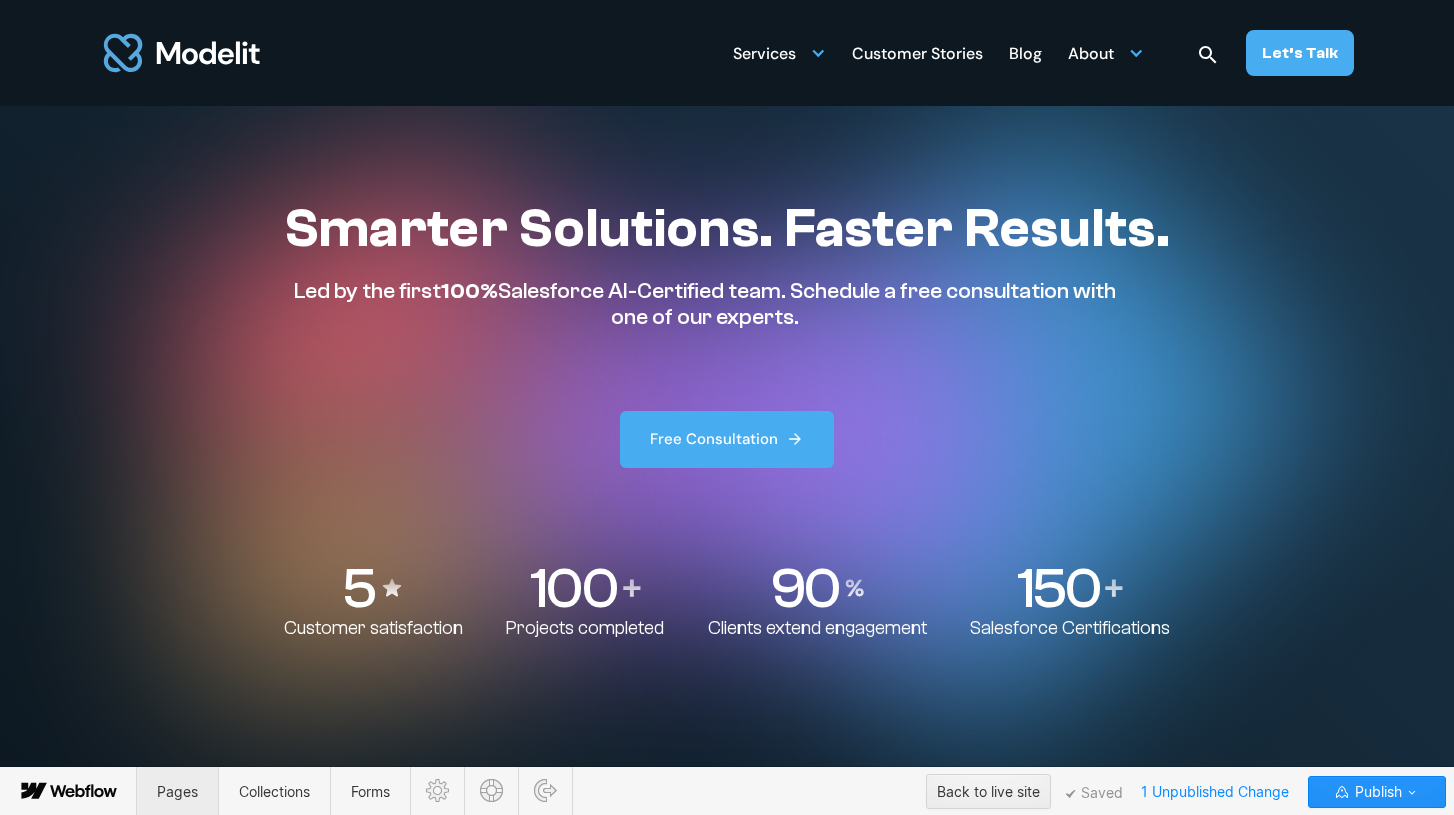 click on "Pages" at bounding box center (177, 791) 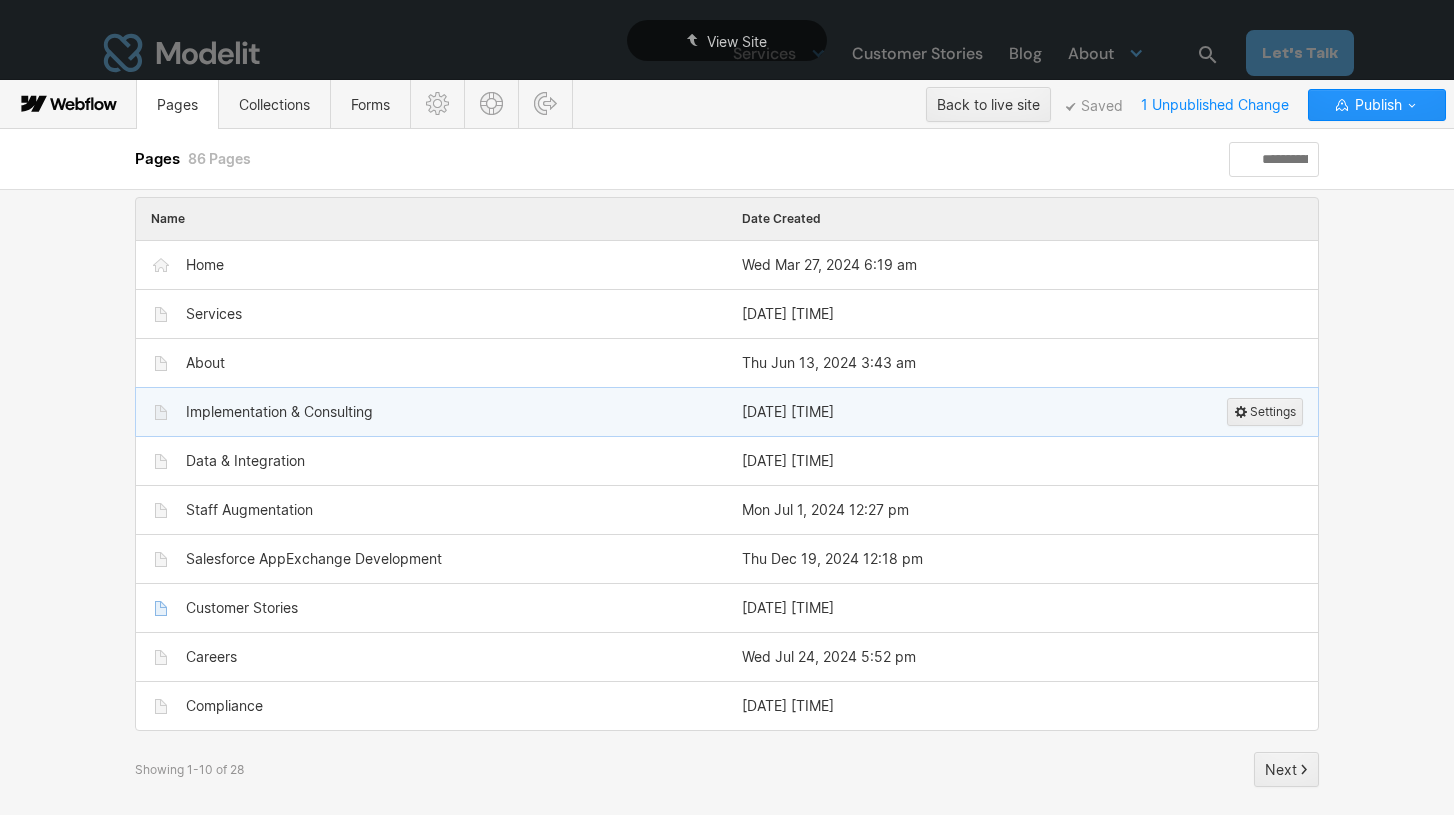 scroll, scrollTop: 0, scrollLeft: 0, axis: both 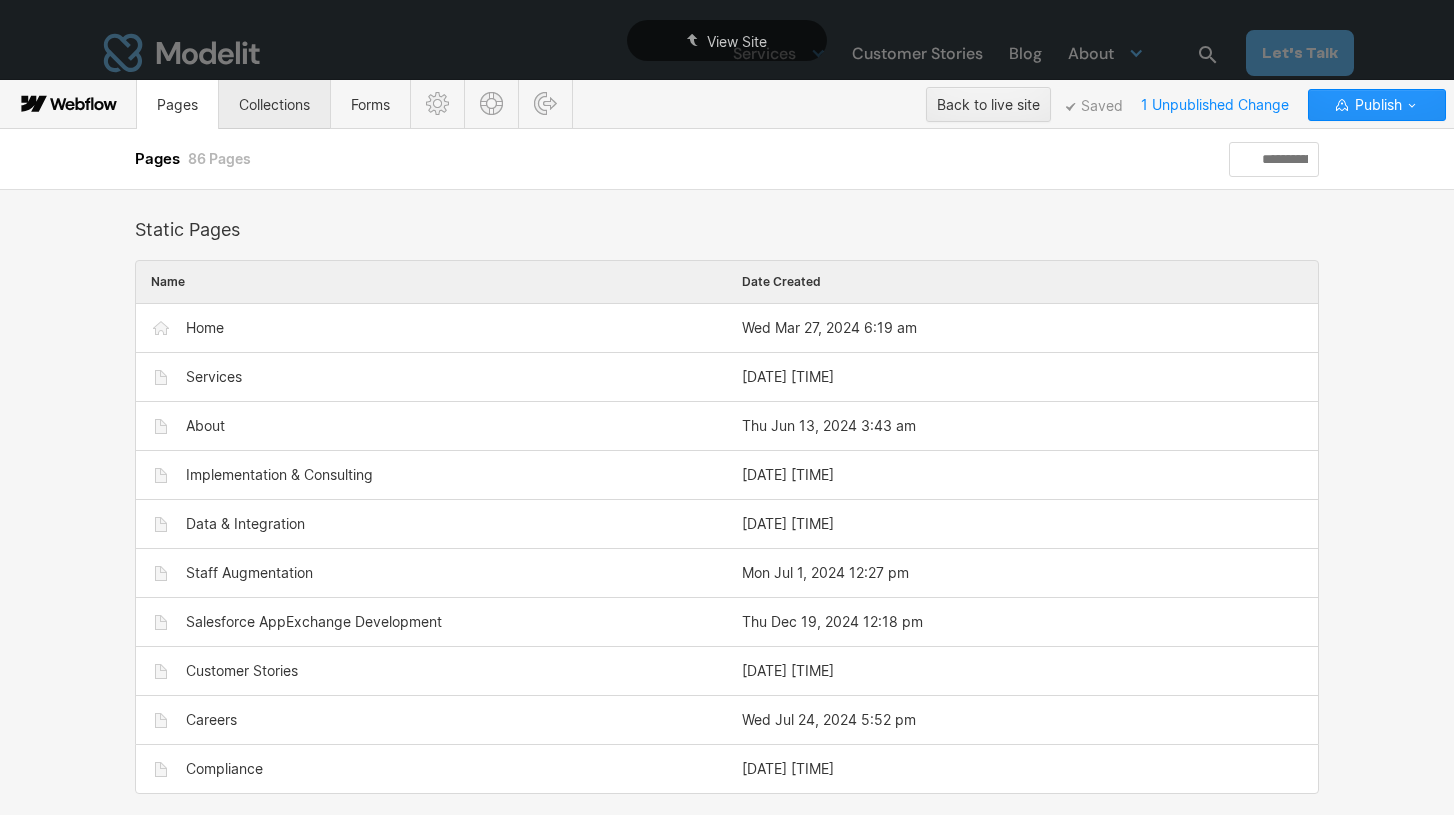 click on "Collections" at bounding box center [274, 104] 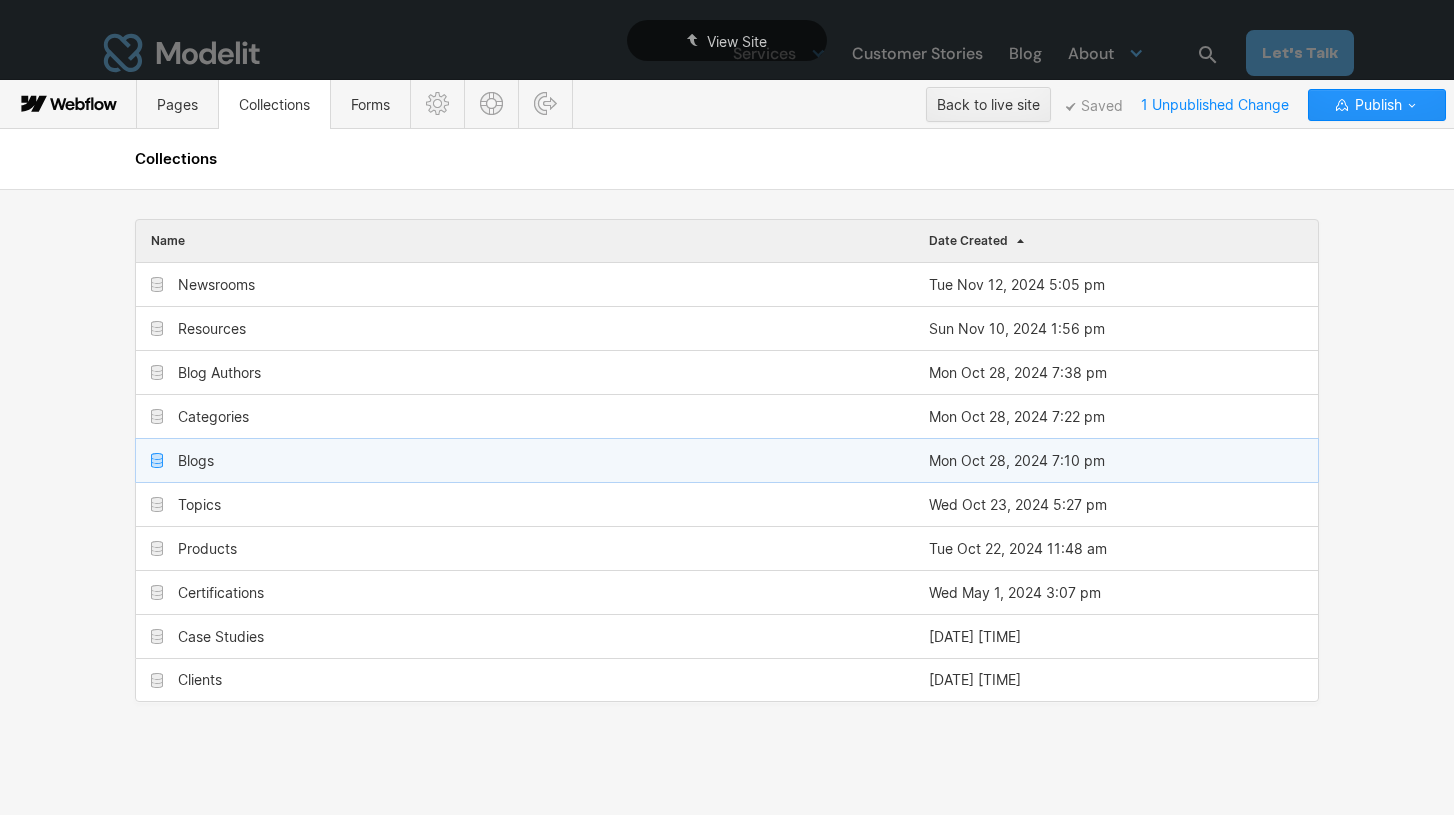 click on "Blogs" at bounding box center [196, 461] 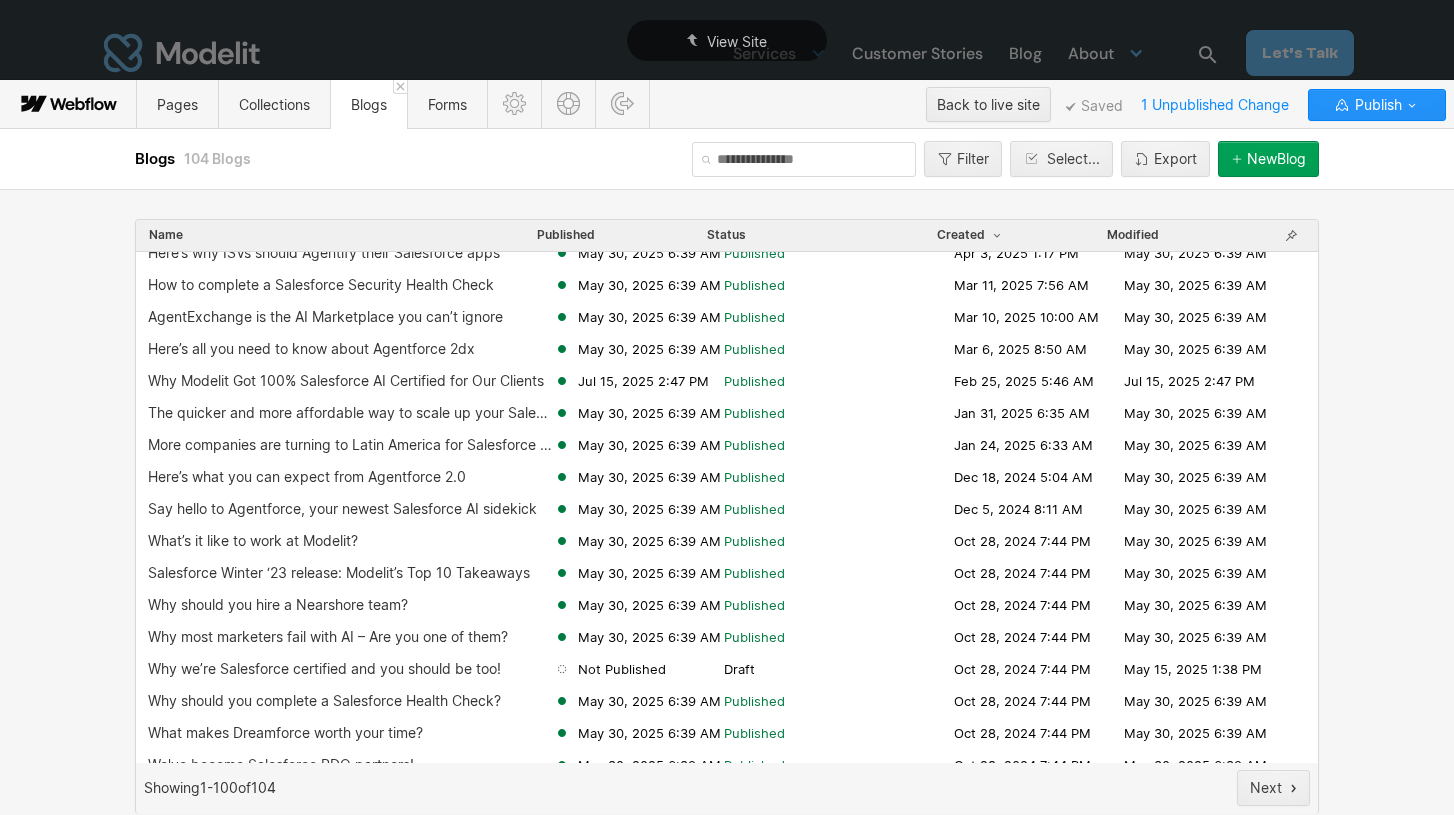 scroll, scrollTop: 0, scrollLeft: 0, axis: both 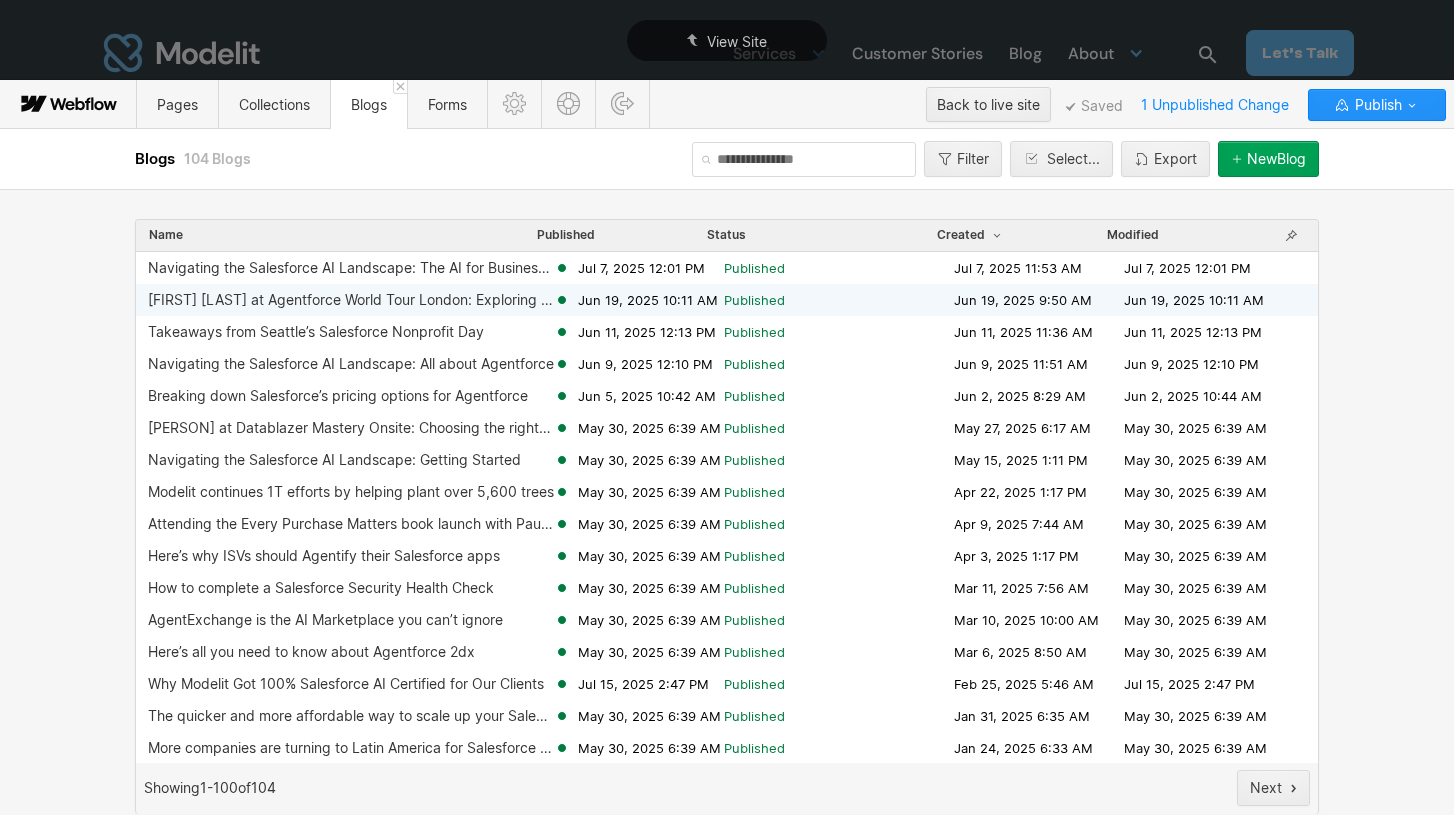 click on "Angelica Buffa at Agentforce World Tour London: Exploring Data Cloud integration patterns" at bounding box center (351, 300) 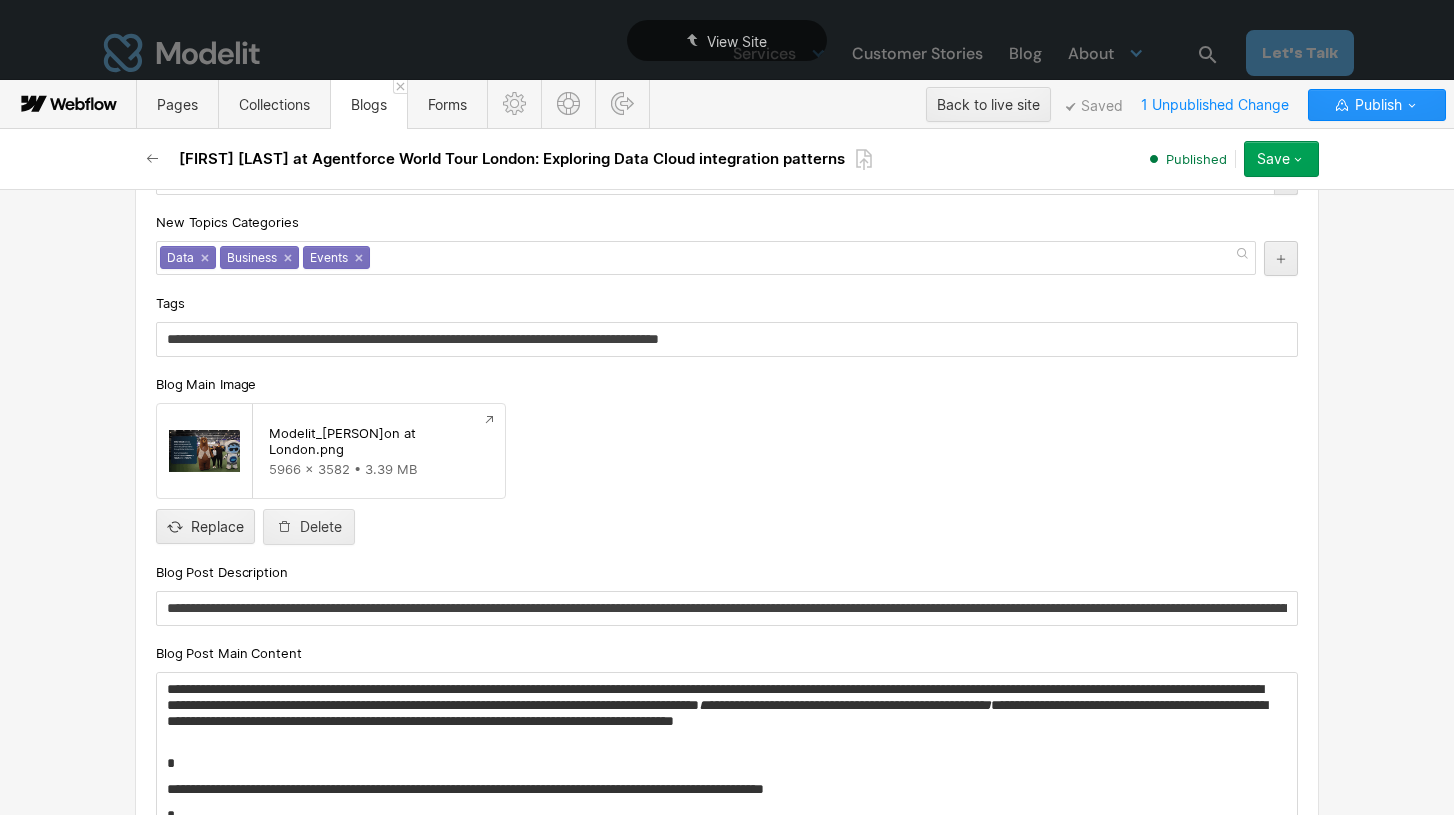 scroll, scrollTop: 374, scrollLeft: 0, axis: vertical 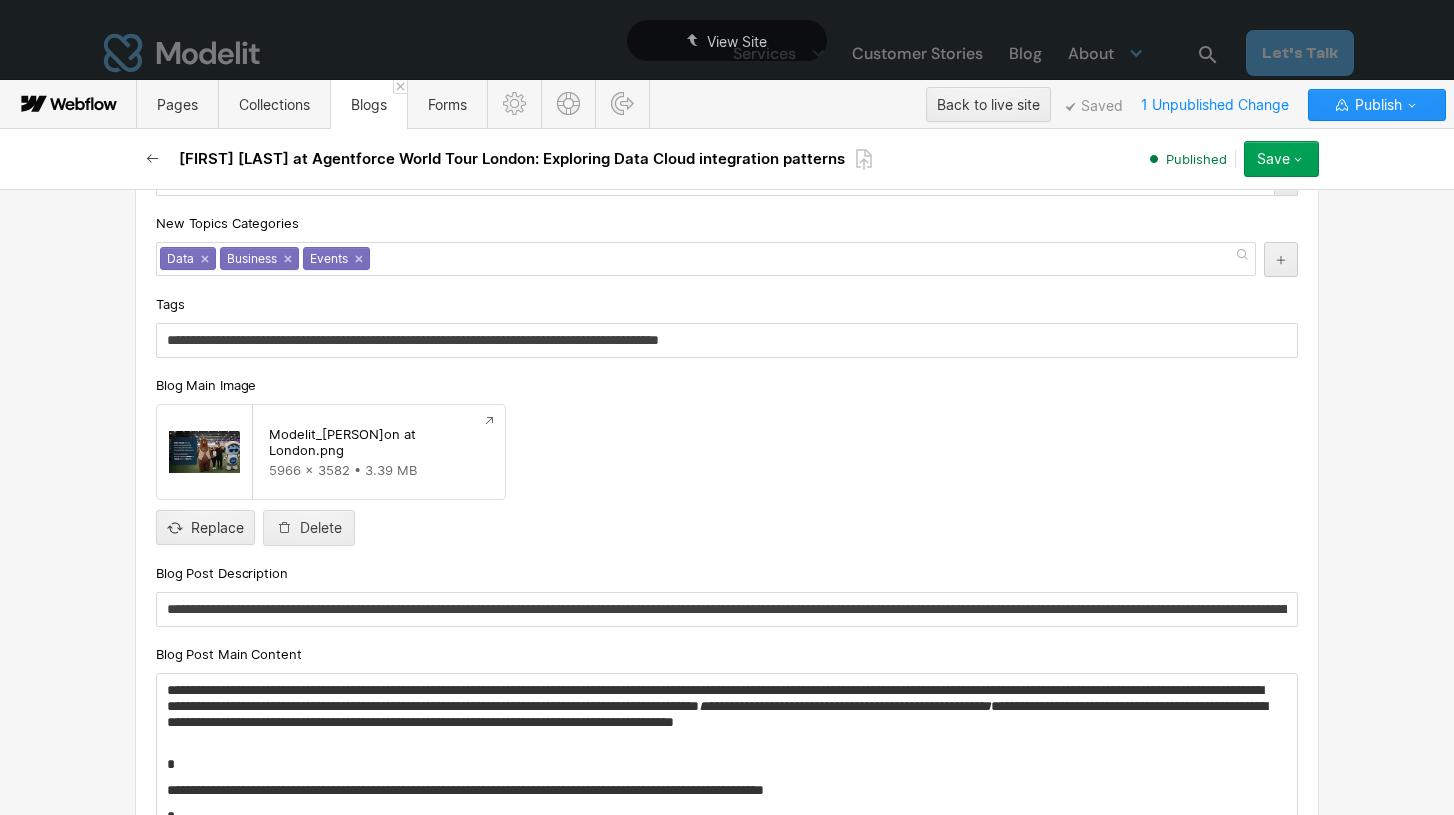 click 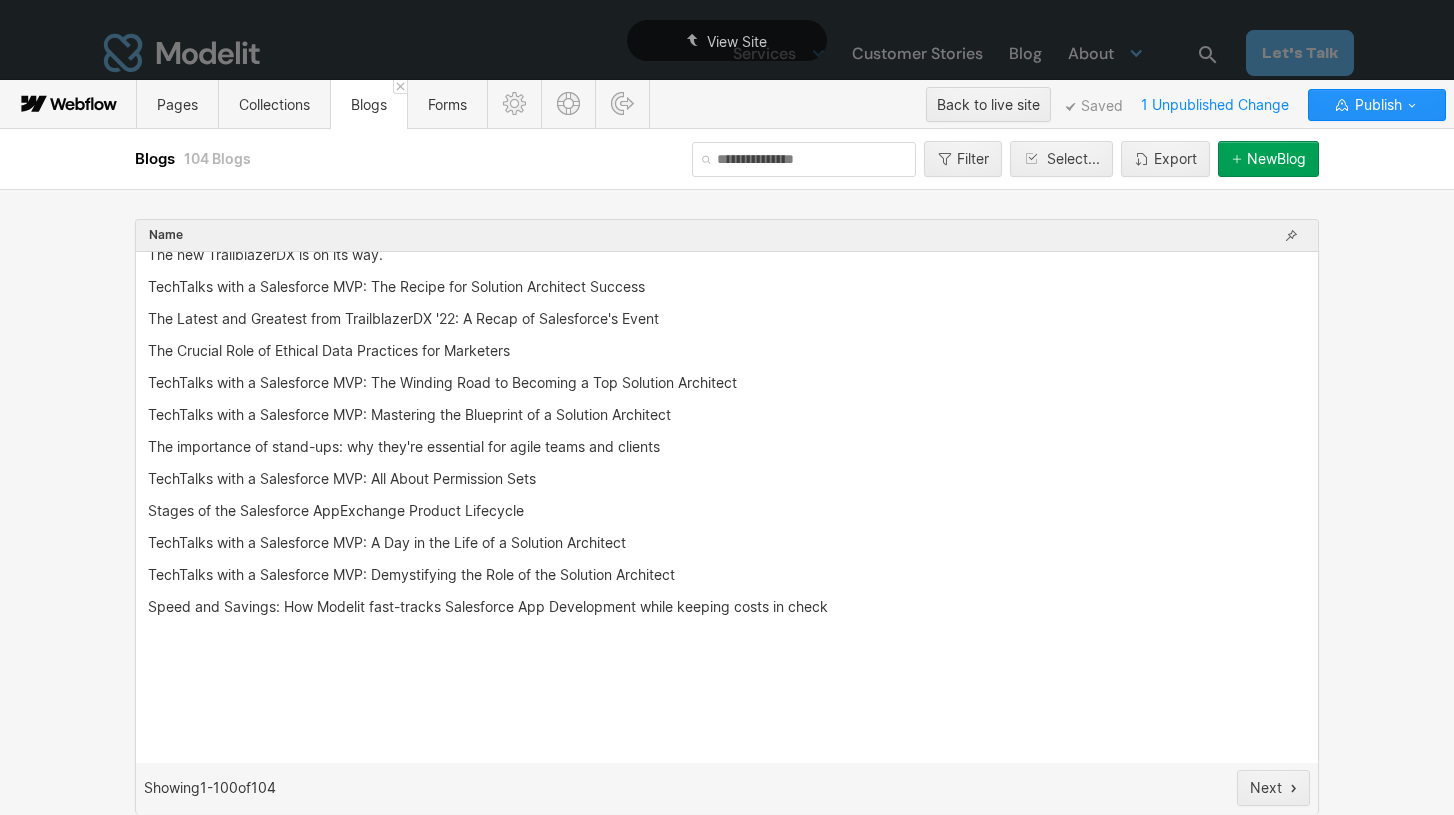 scroll, scrollTop: 0, scrollLeft: 0, axis: both 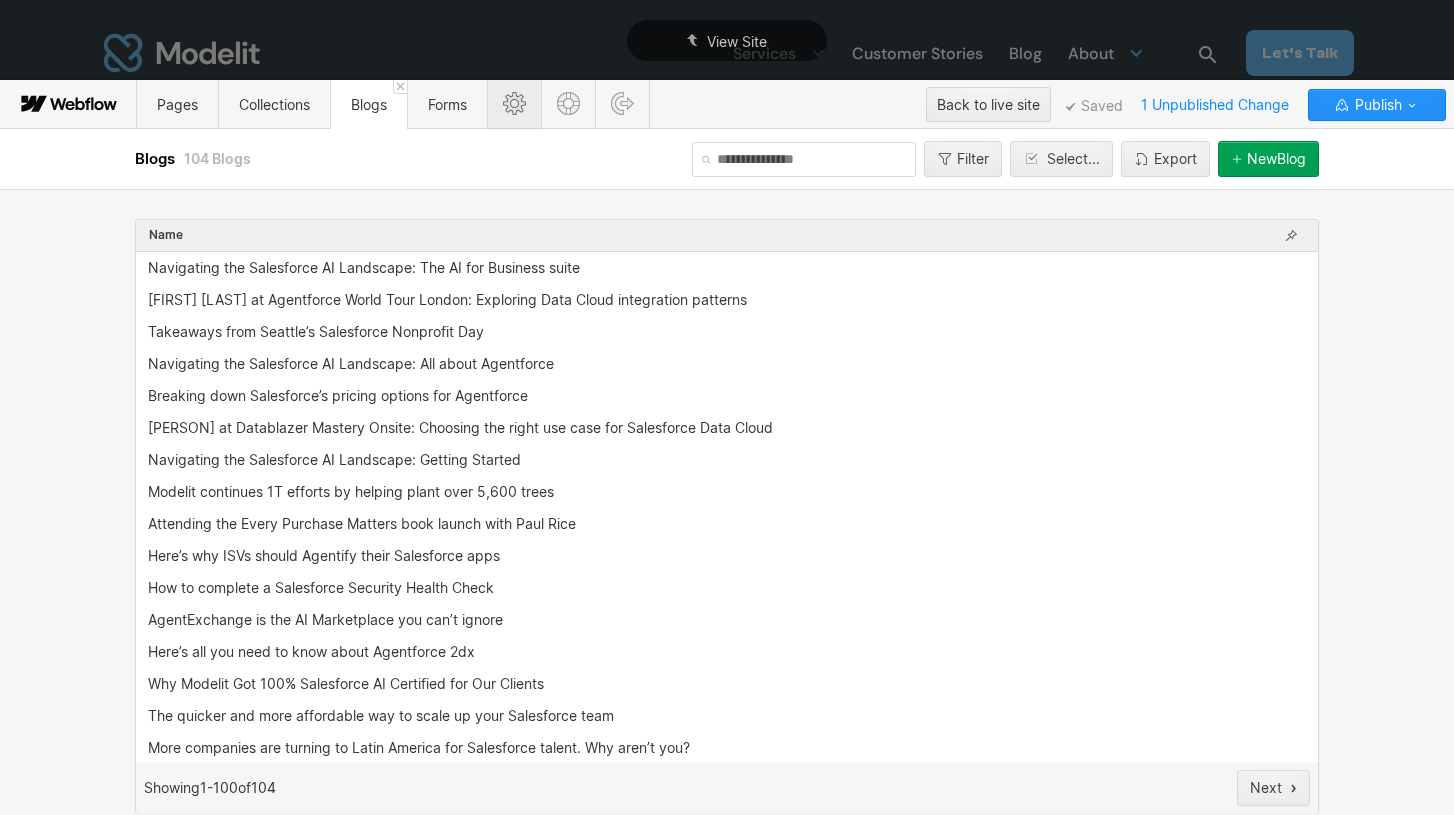 click at bounding box center (514, 103) 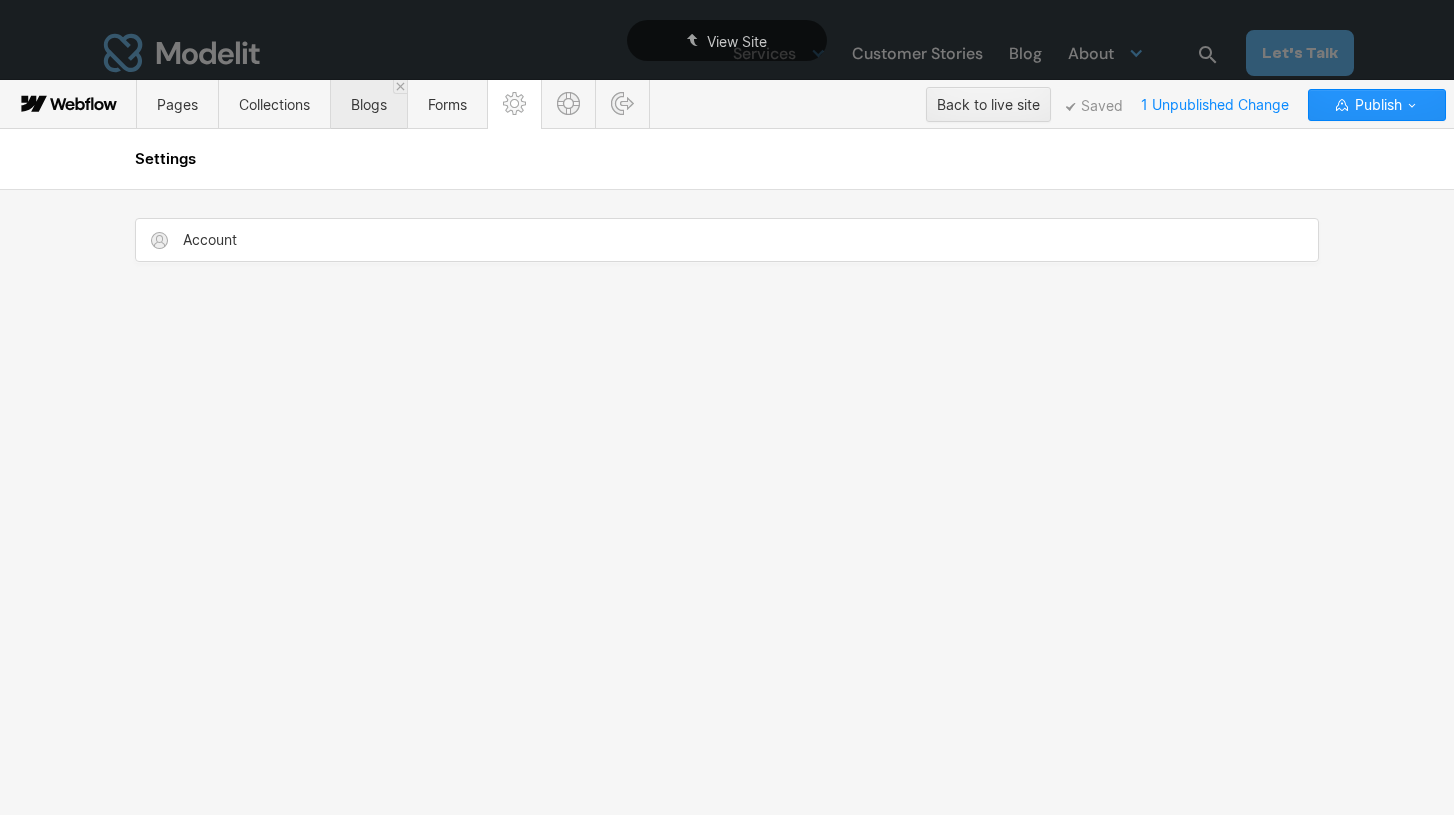 click on "Blogs" at bounding box center [369, 104] 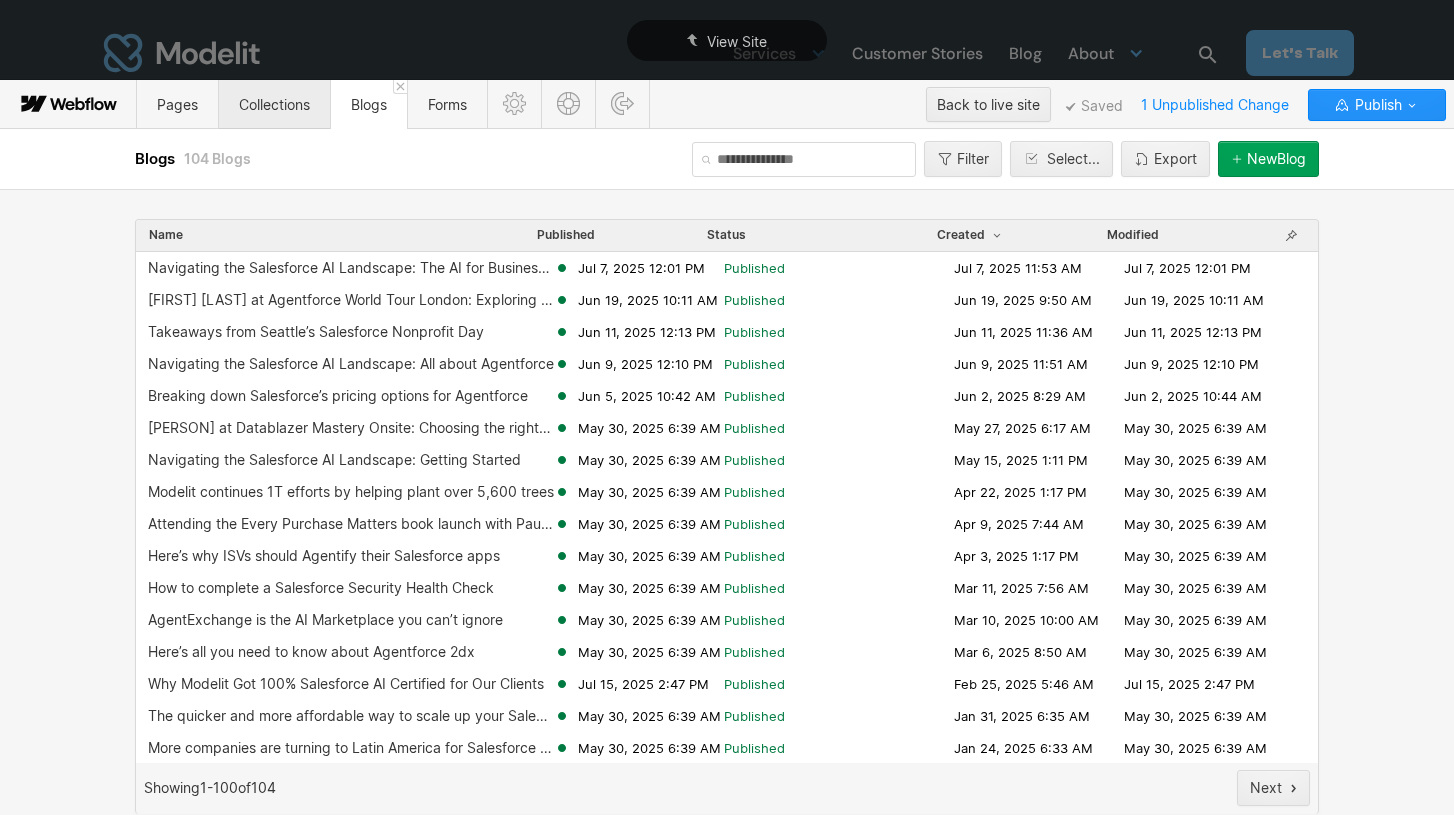 click on "Collections" at bounding box center (274, 104) 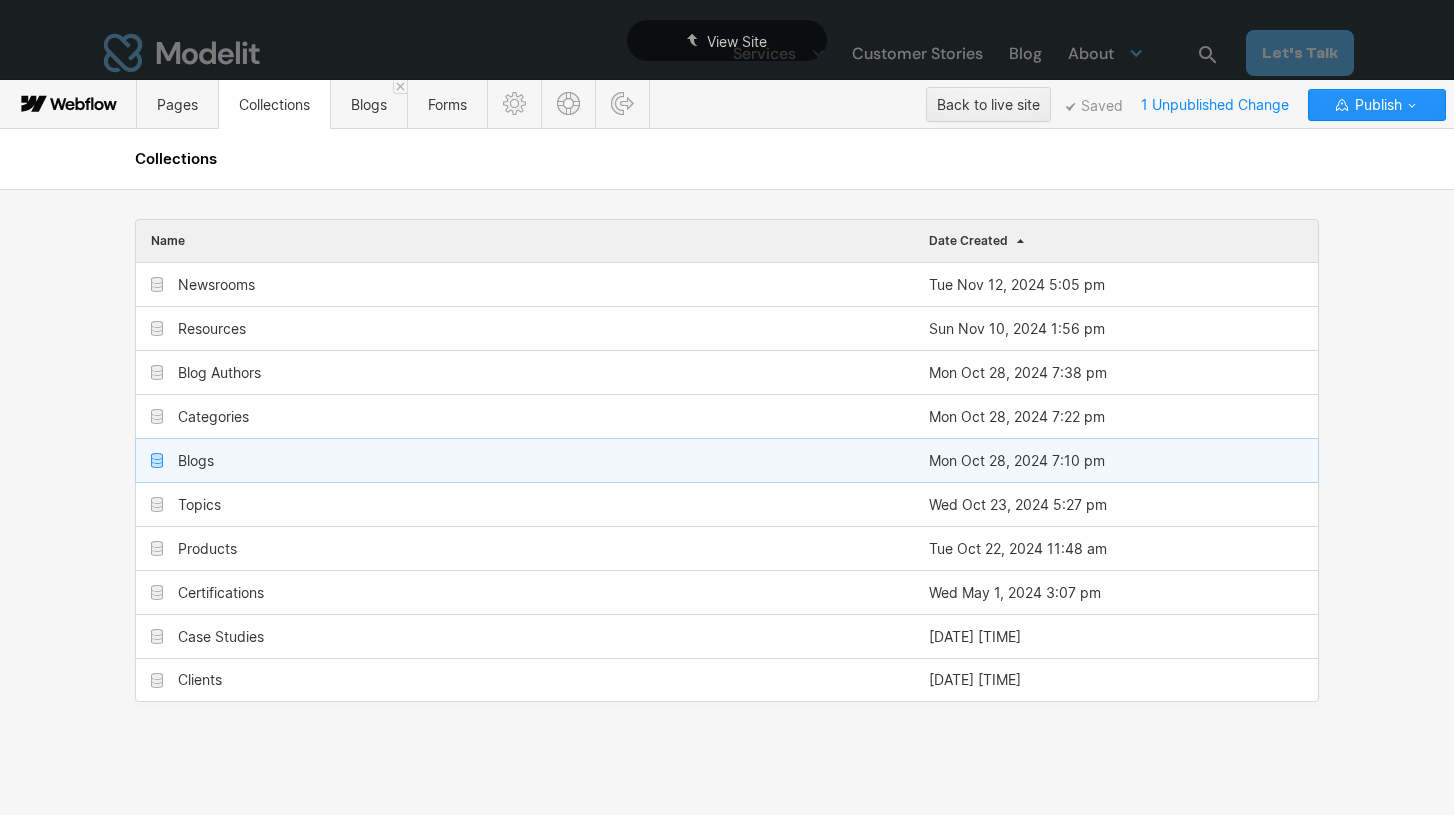 click on "Mon Oct 28, 2024 7:10 pm" at bounding box center (1017, 461) 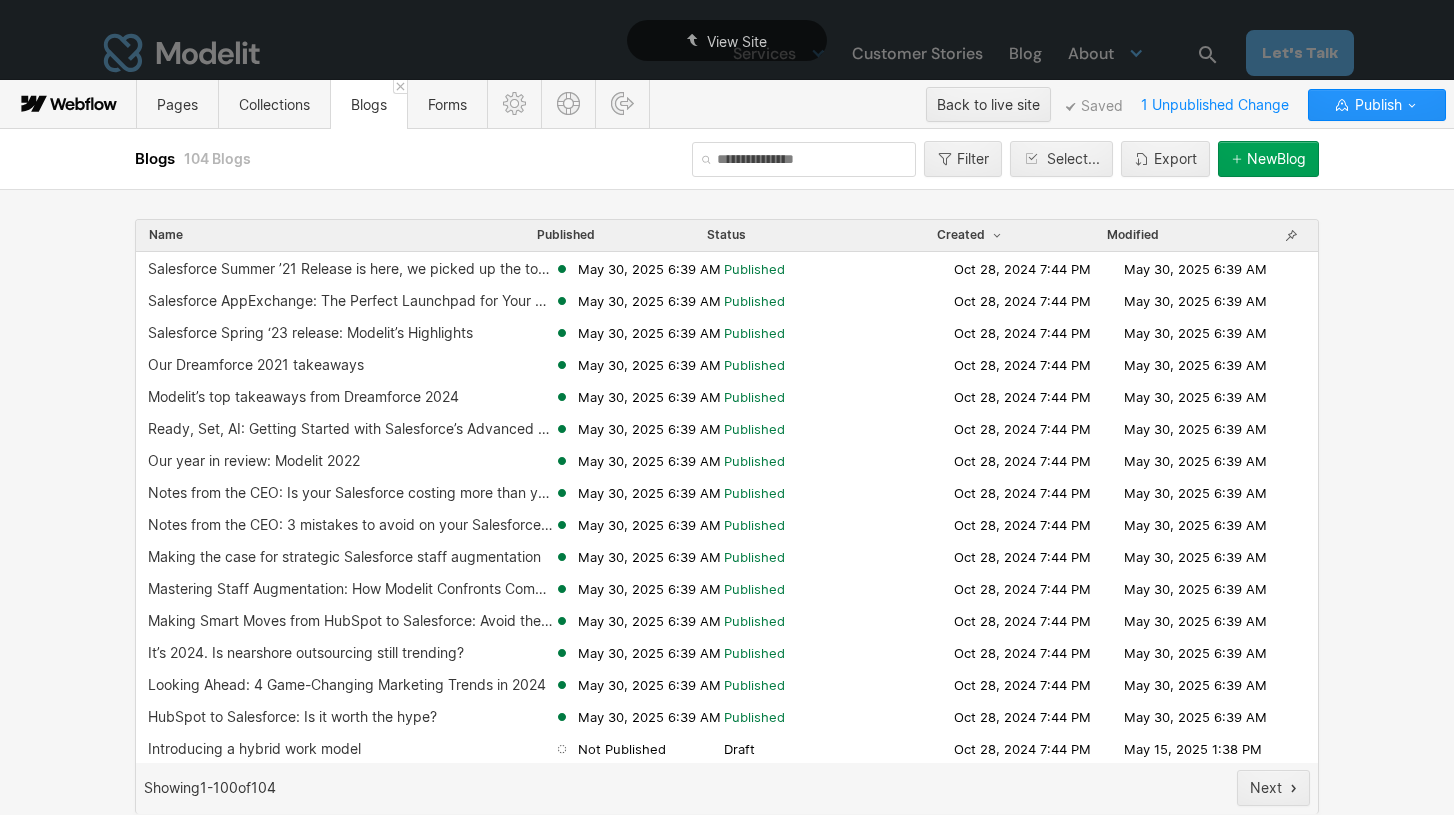 scroll, scrollTop: 1831, scrollLeft: 0, axis: vertical 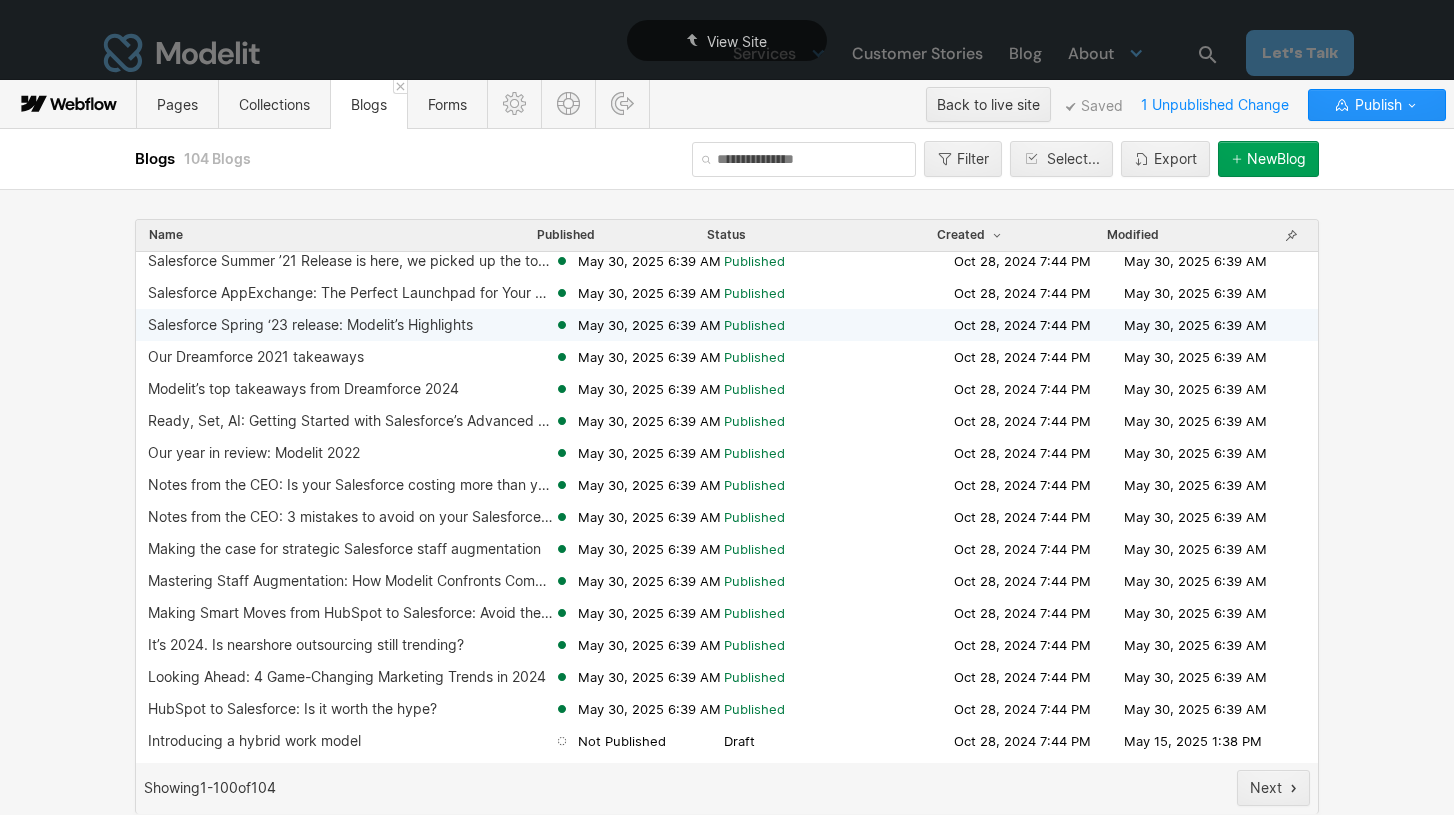 click on "Salesforce Spring ‘23 release: Modelit’s Highlights" at bounding box center (310, 325) 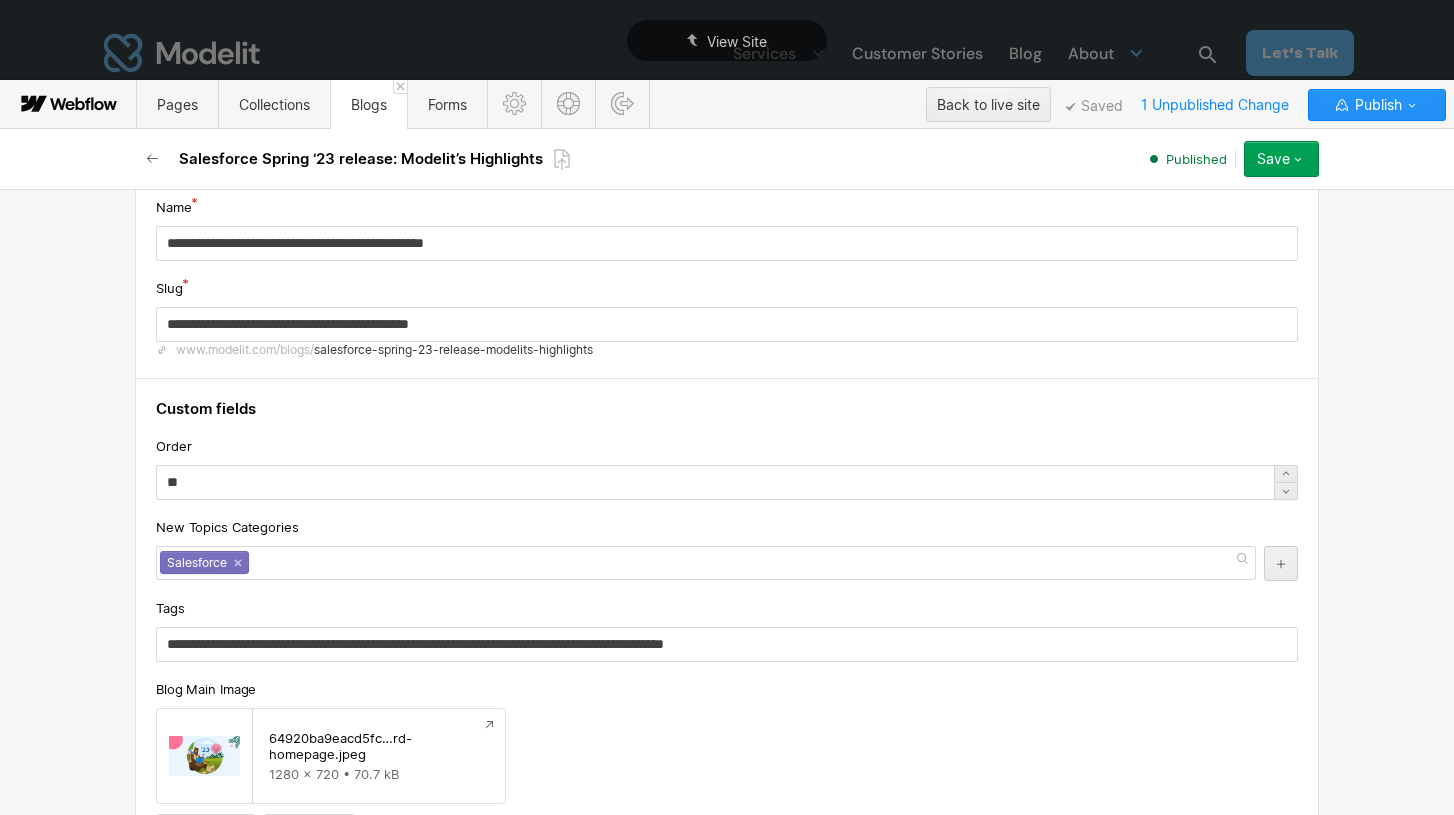 scroll, scrollTop: 80, scrollLeft: 0, axis: vertical 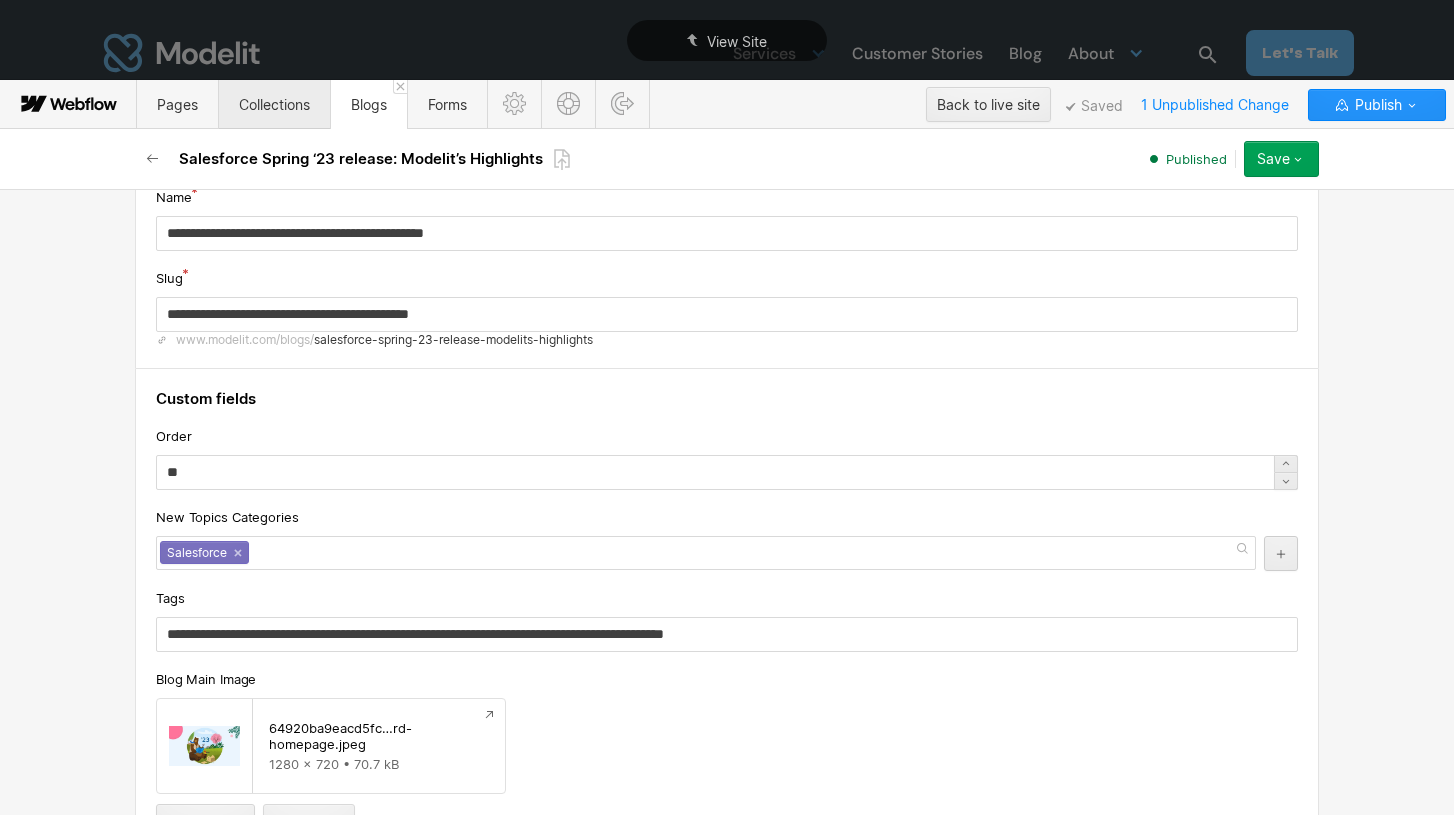 click on "Collections" at bounding box center (274, 104) 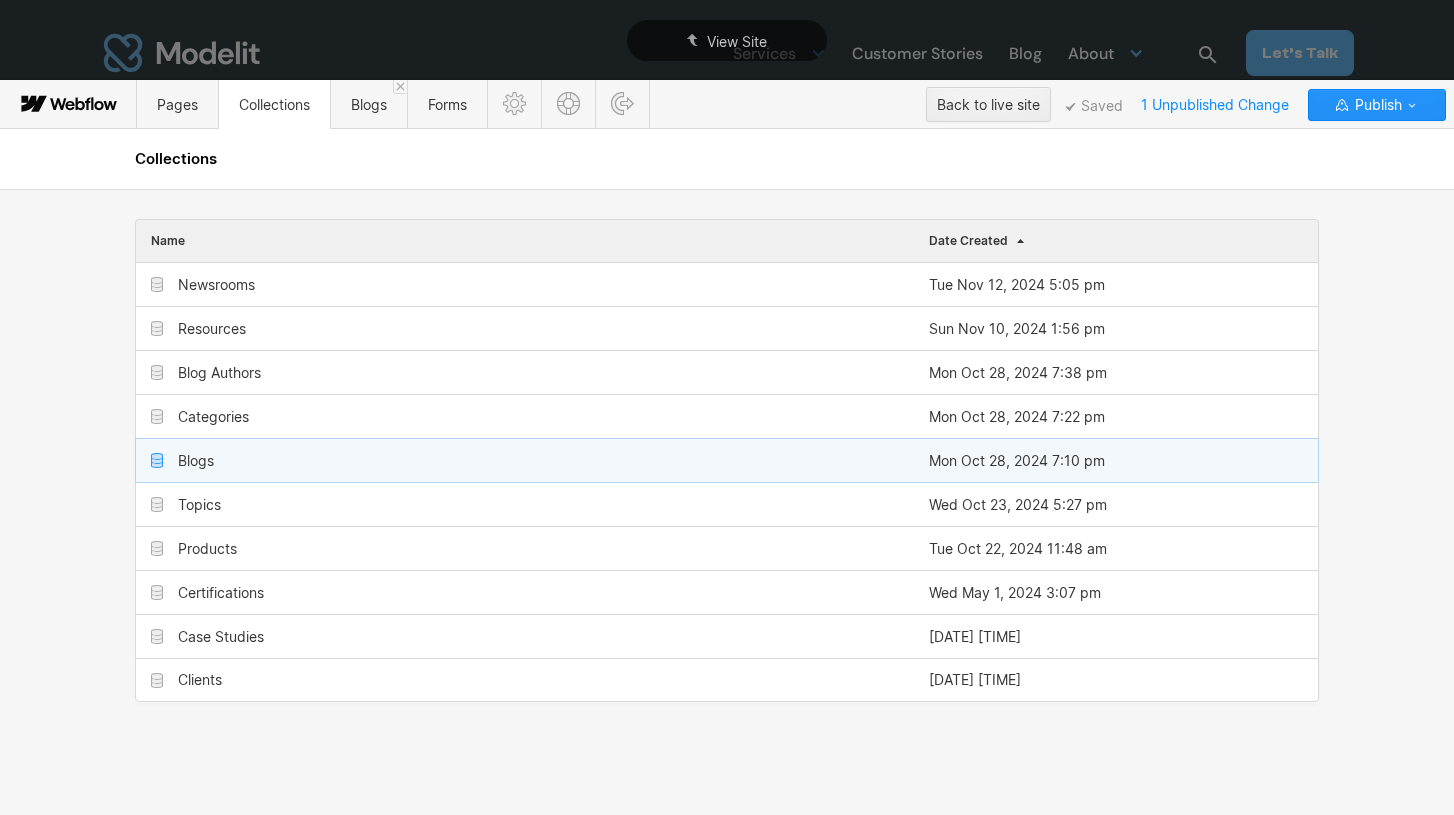 click 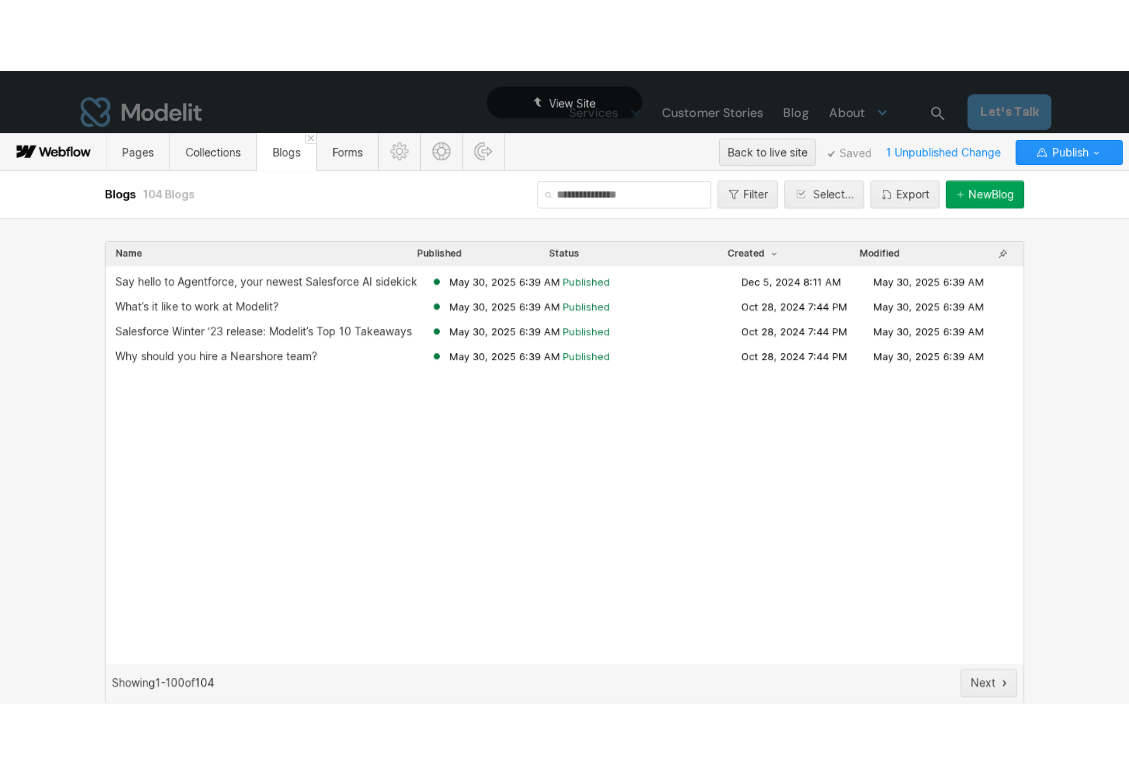 scroll, scrollTop: 0, scrollLeft: 0, axis: both 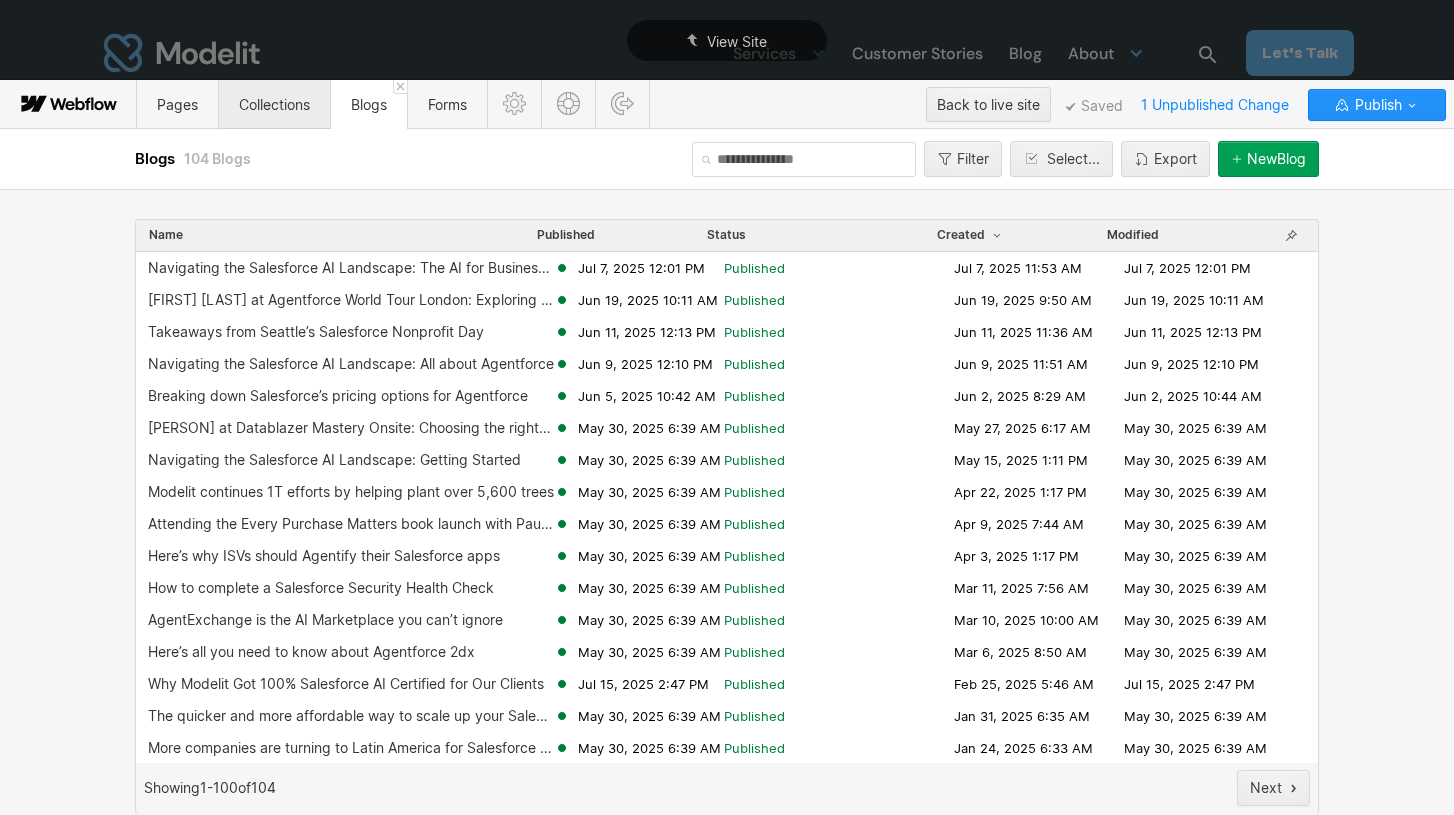 click on "Collections" at bounding box center [274, 104] 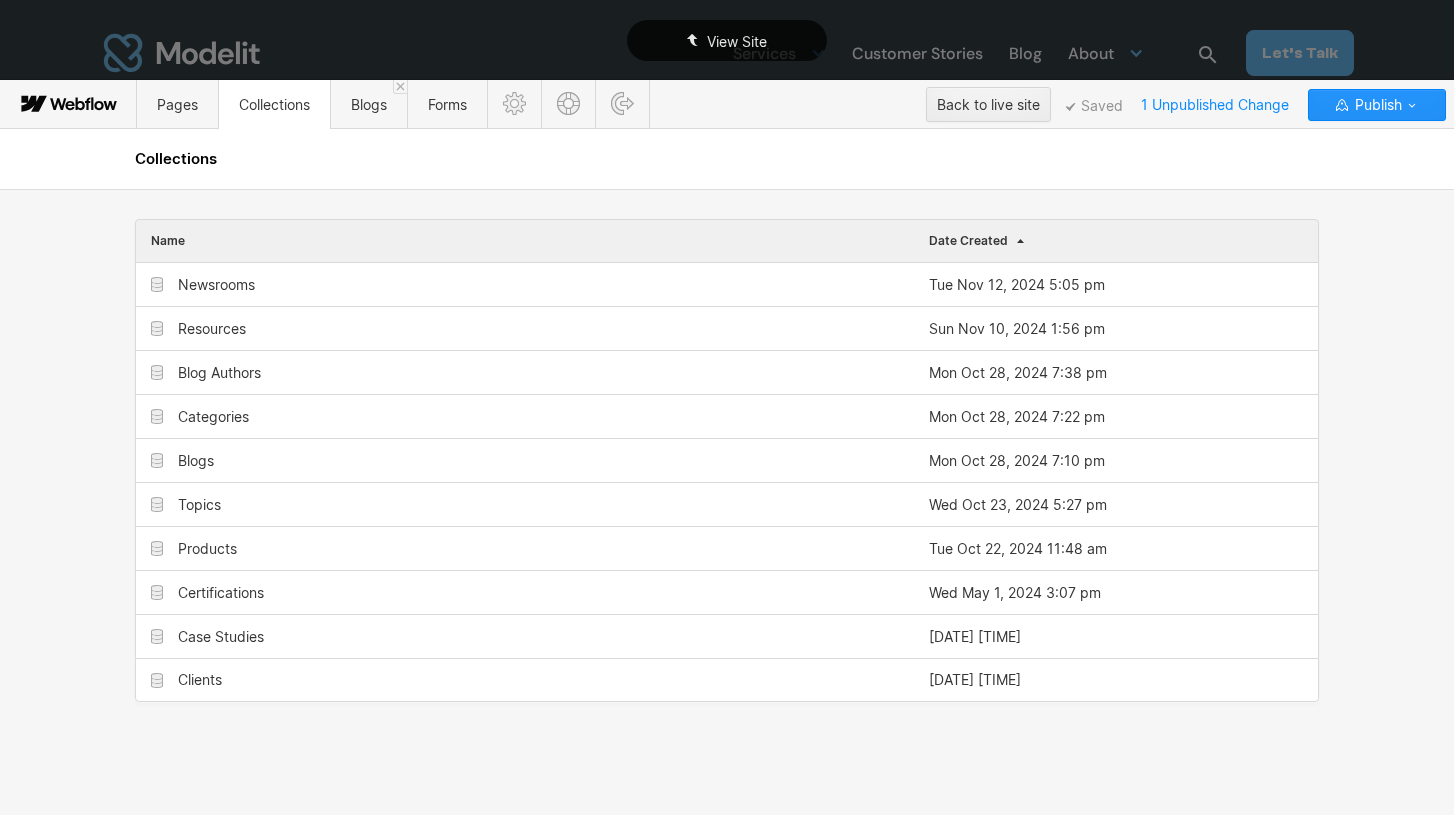 click on "View Site" at bounding box center (727, 40) 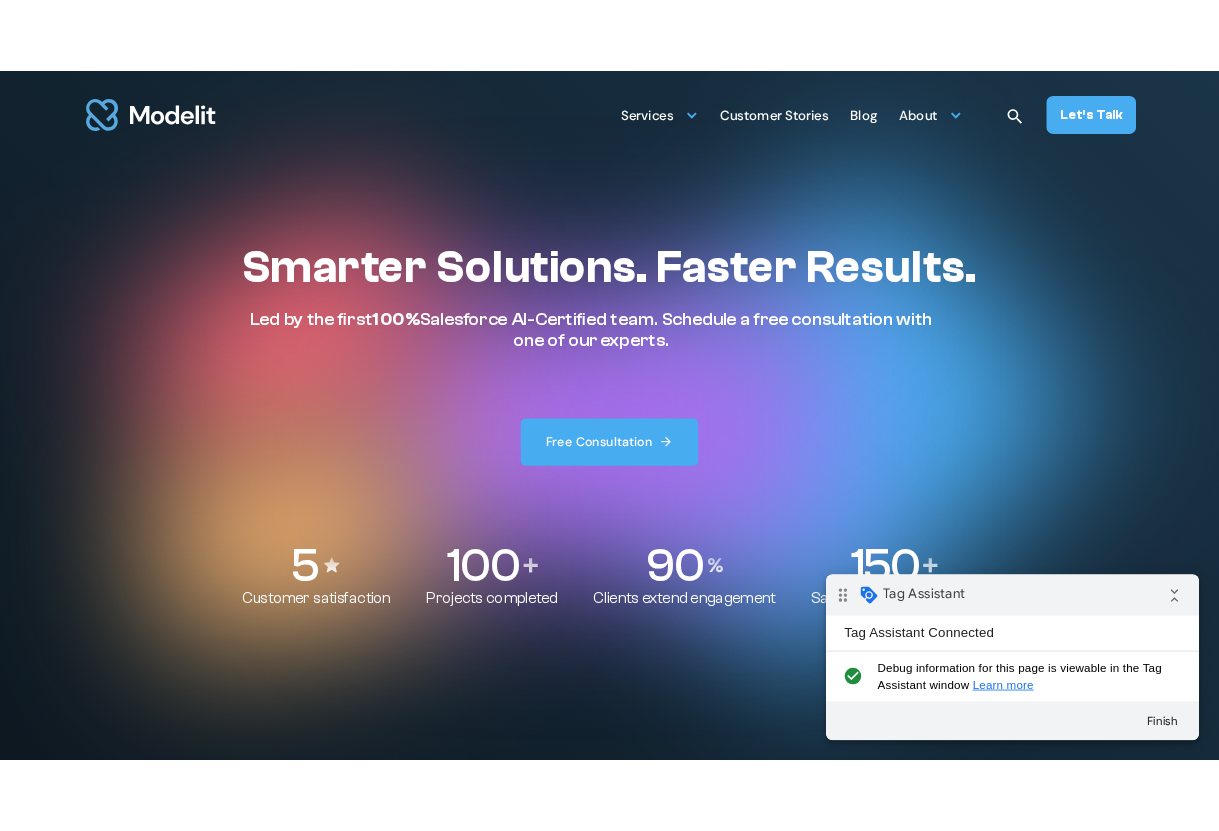 scroll, scrollTop: 0, scrollLeft: 0, axis: both 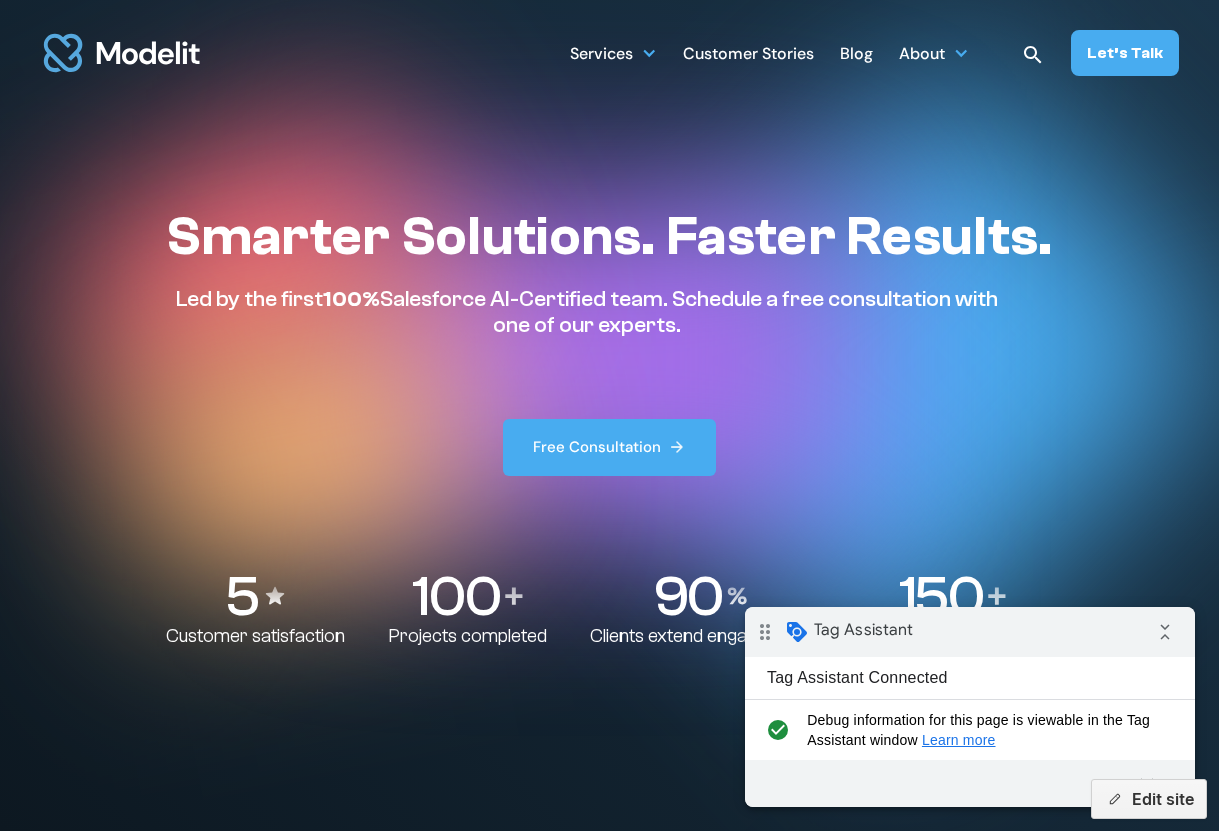 click on "Blog" at bounding box center [856, 55] 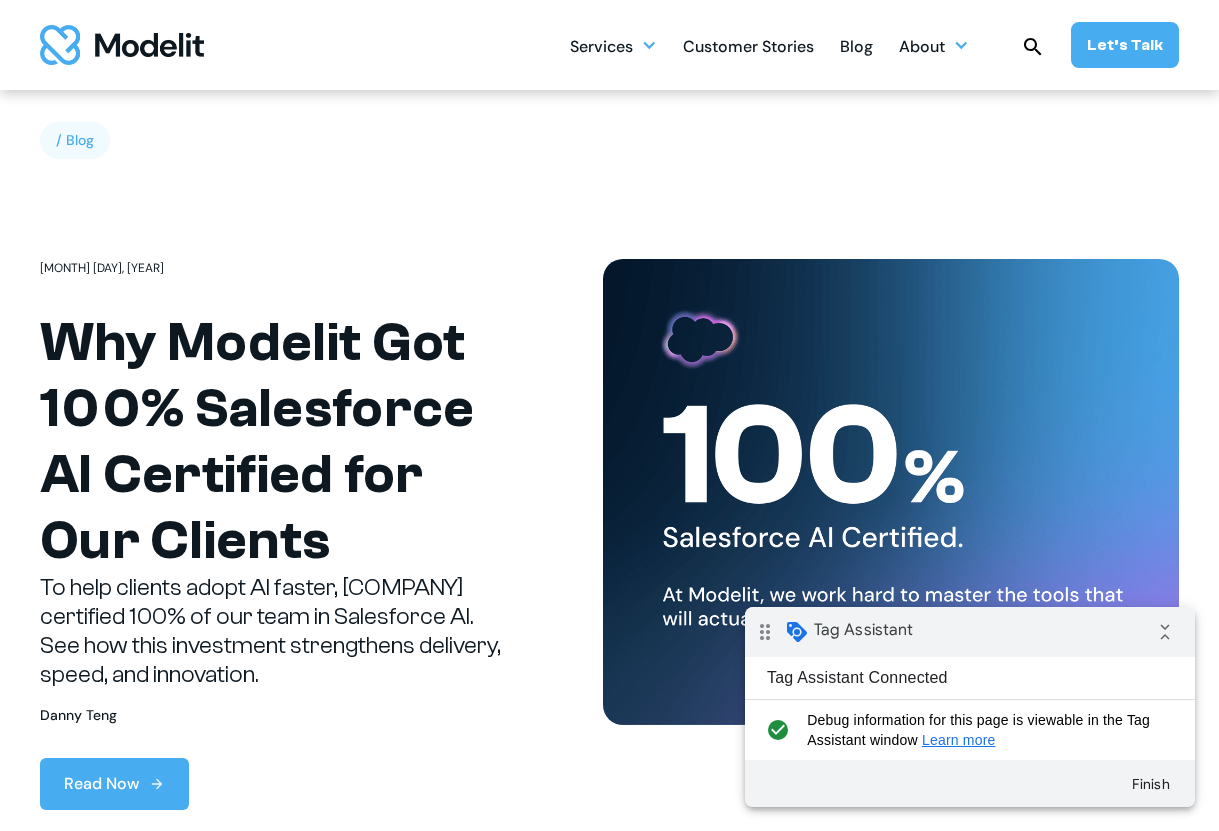scroll, scrollTop: 0, scrollLeft: 0, axis: both 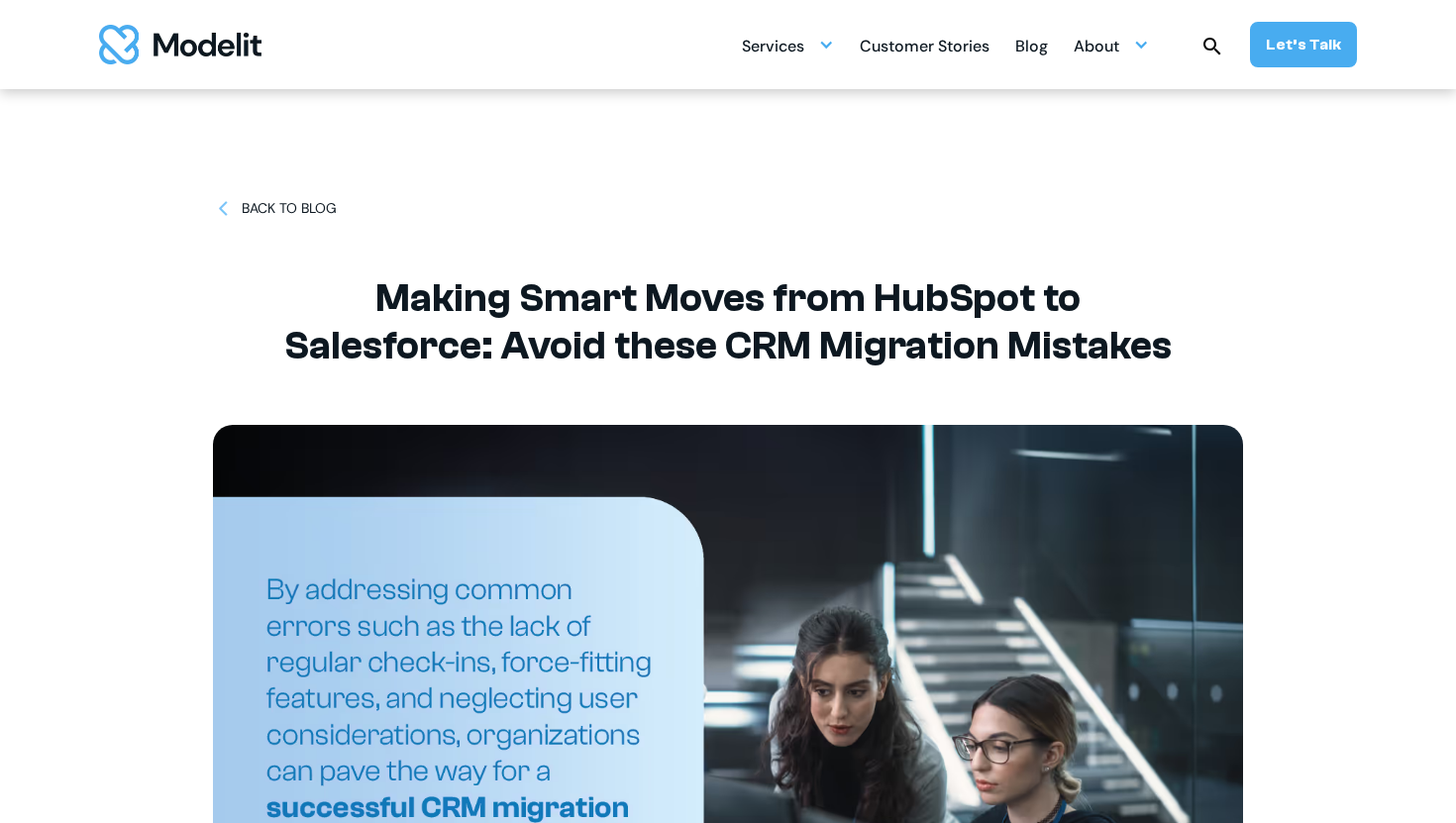 click on "Blog" at bounding box center [1031, 48] 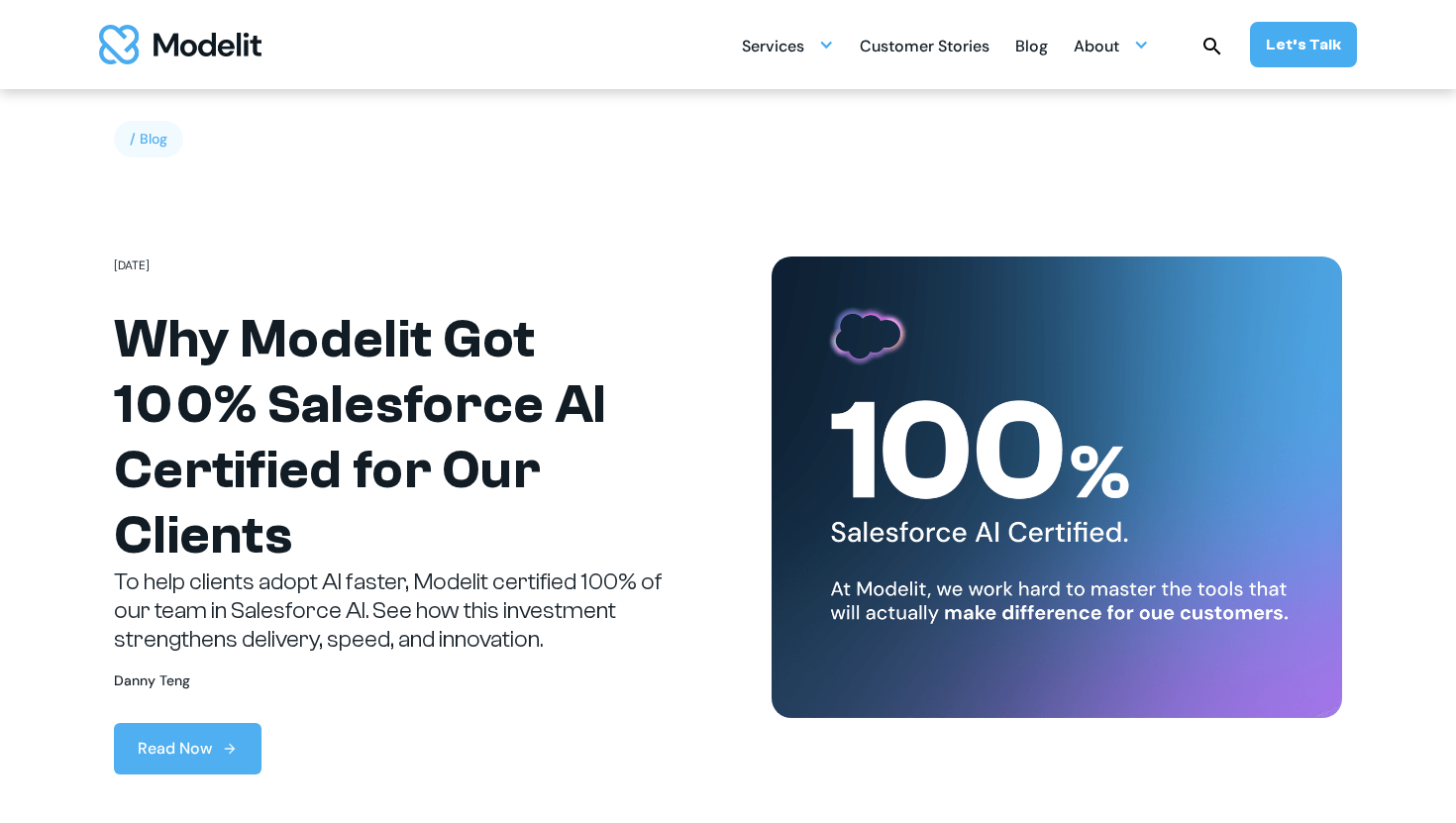 scroll, scrollTop: 321, scrollLeft: 0, axis: vertical 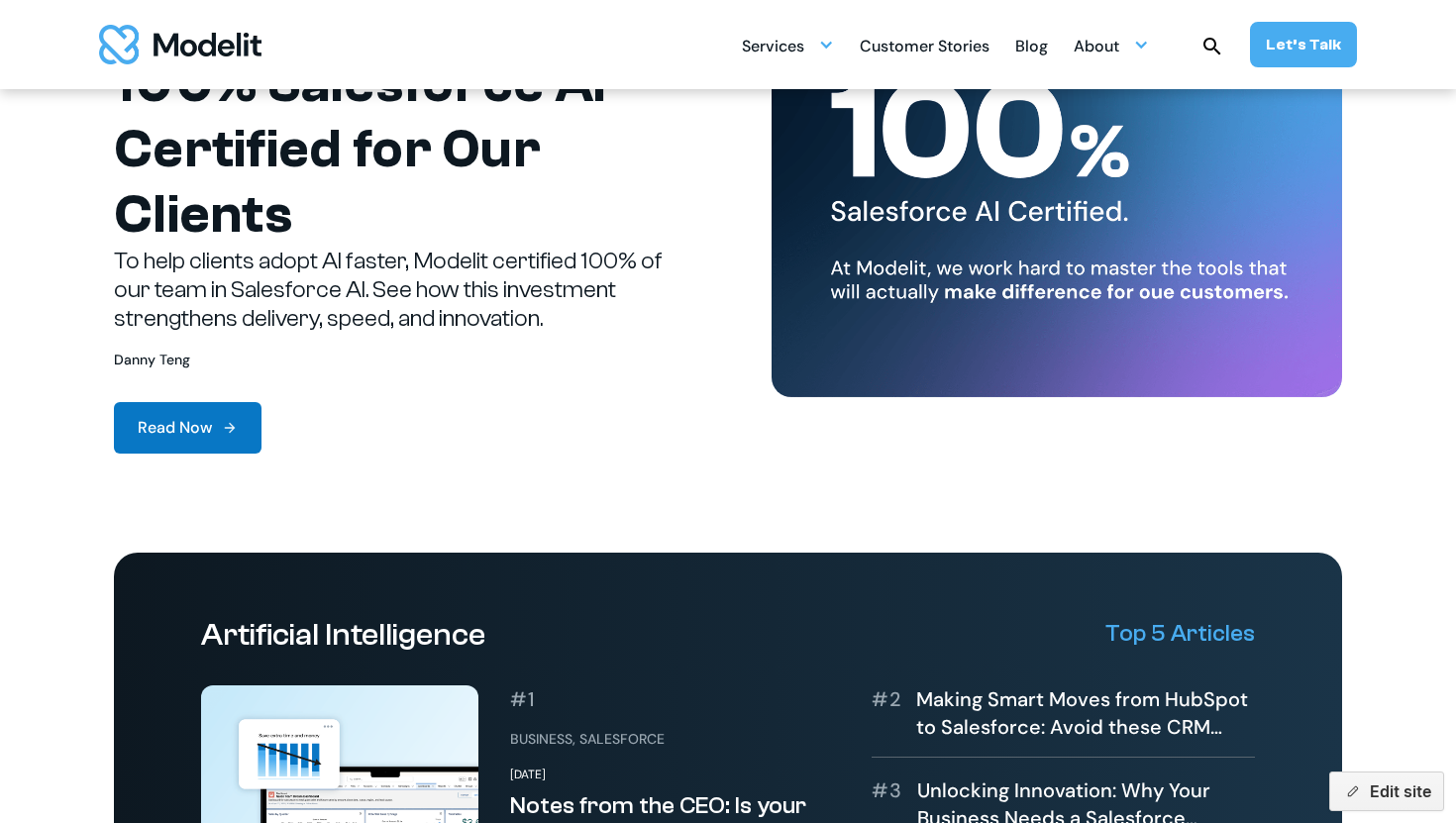 click at bounding box center [230, 428] 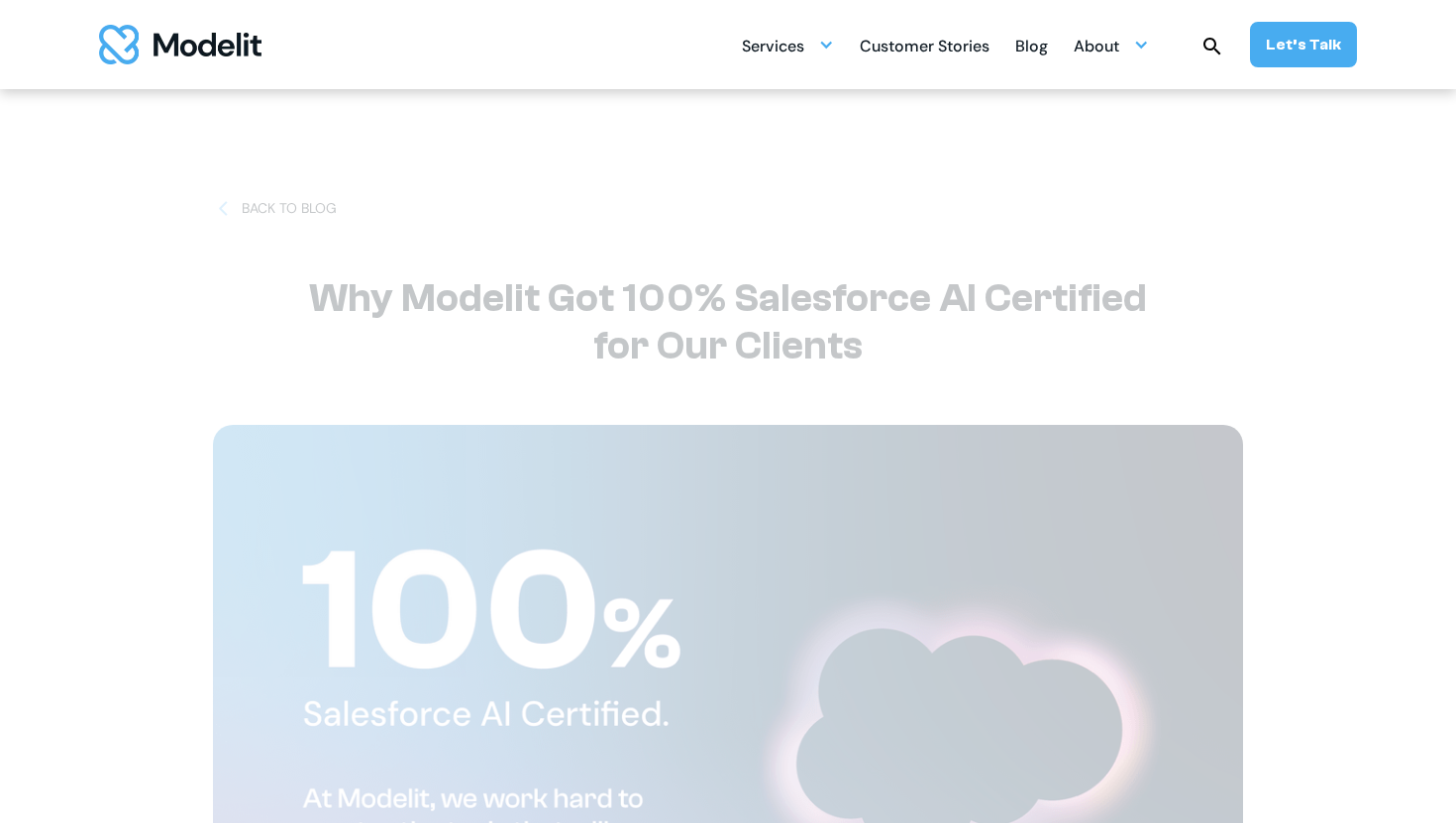 scroll, scrollTop: 0, scrollLeft: 0, axis: both 